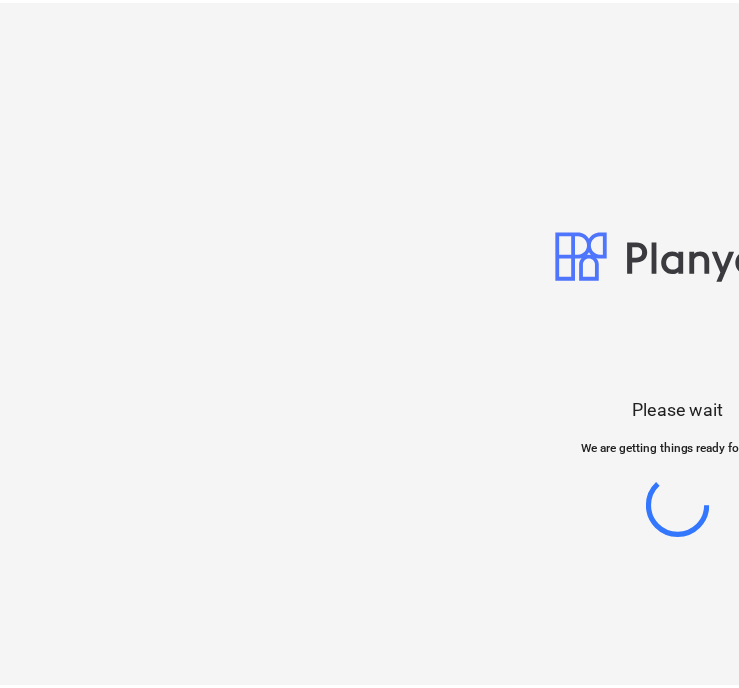 scroll, scrollTop: 0, scrollLeft: 0, axis: both 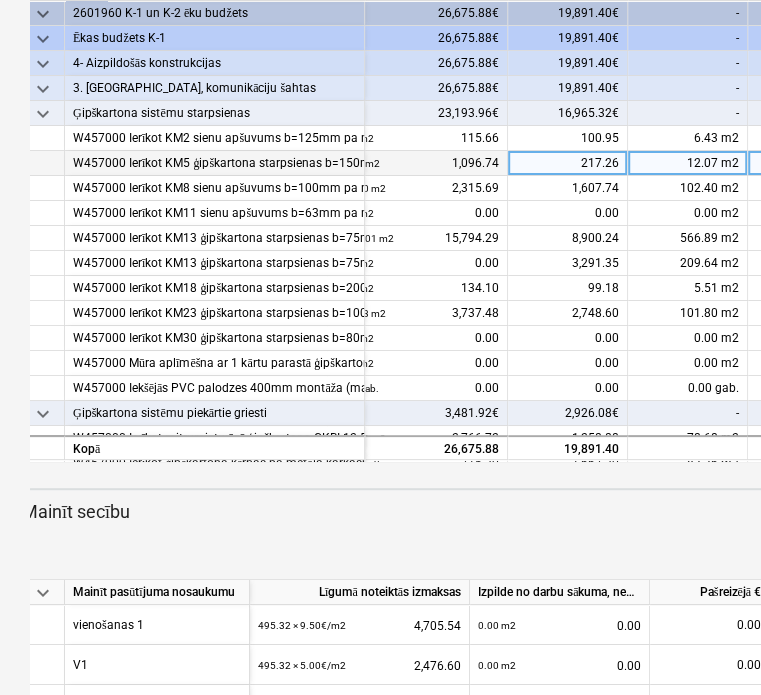 click on "12.07   m2" at bounding box center (688, 163) 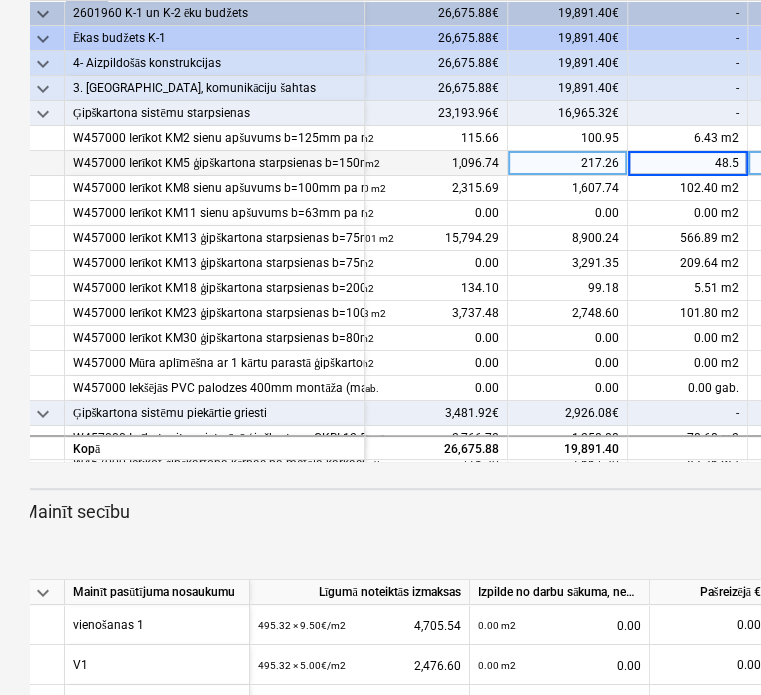 type on "48.59" 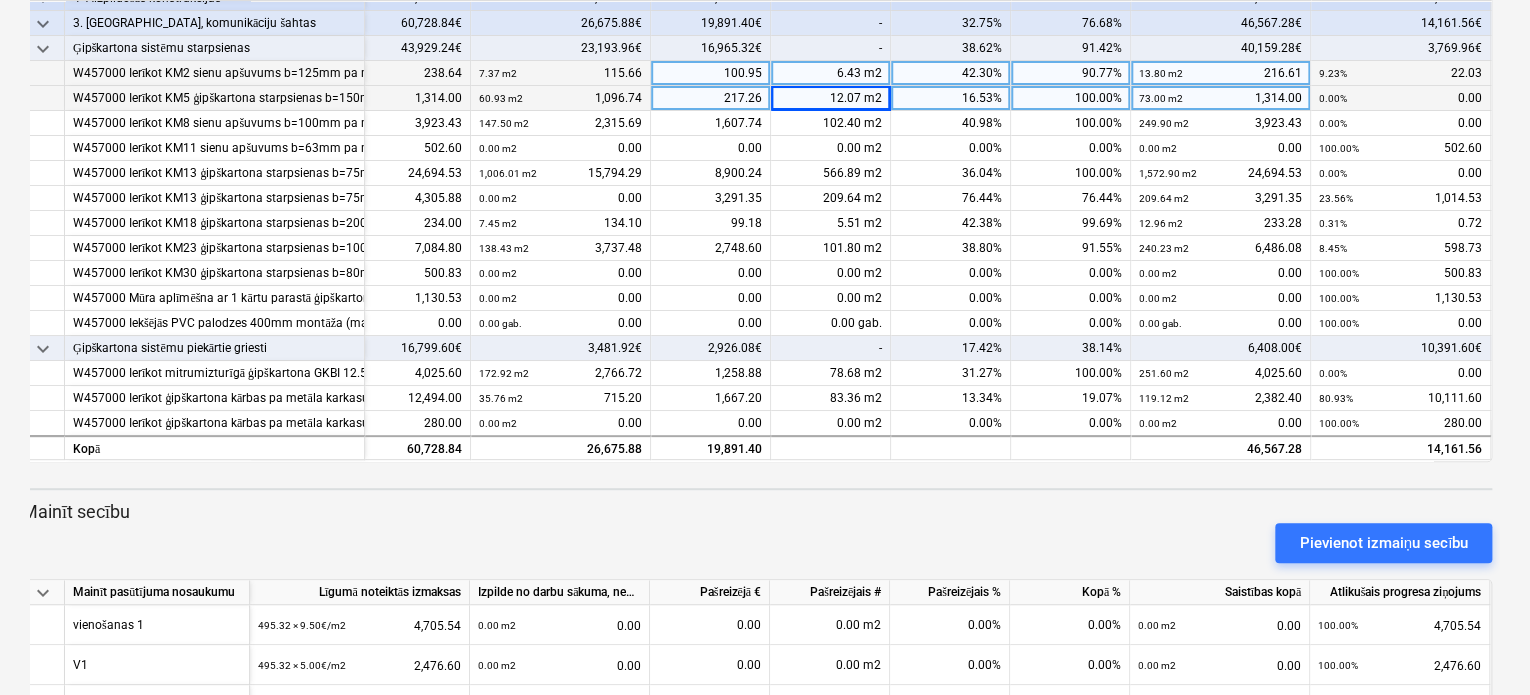 scroll, scrollTop: 0, scrollLeft: 120, axis: horizontal 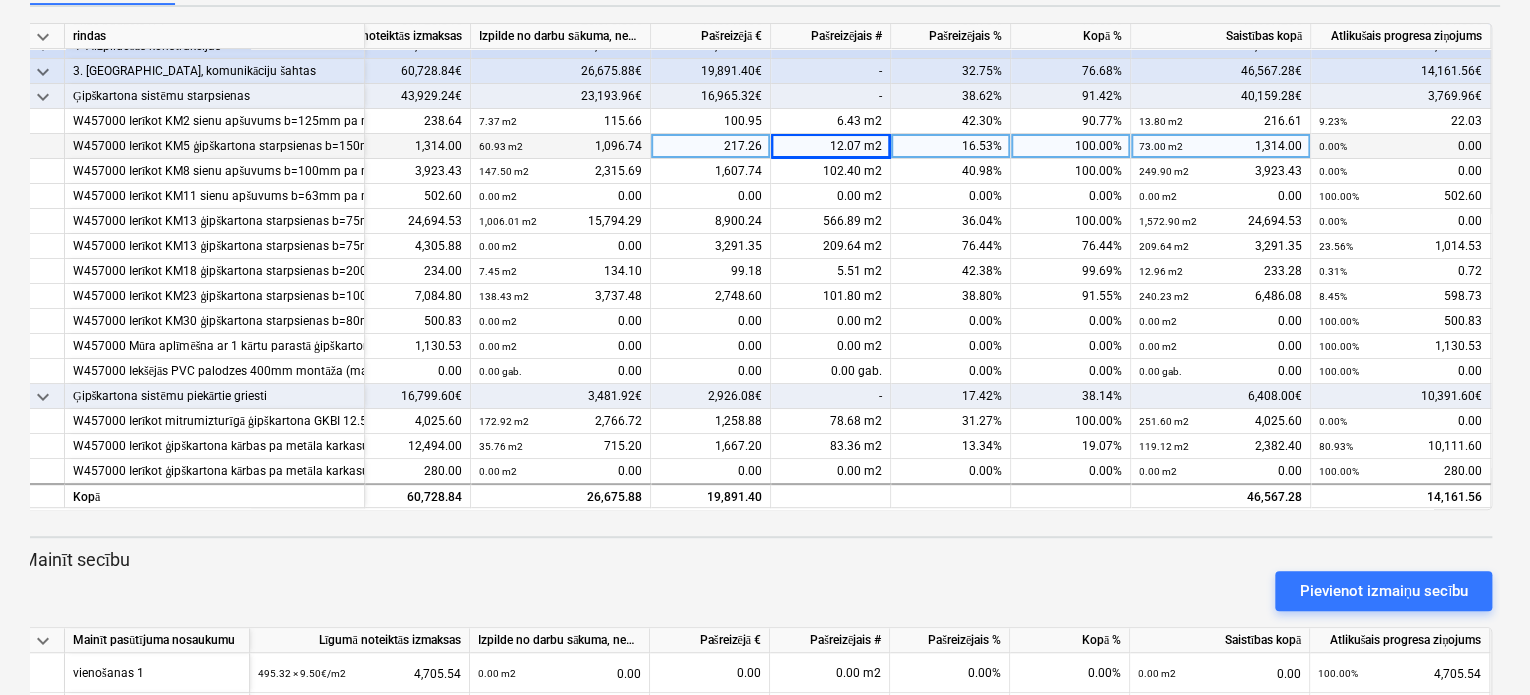 click on "Pievienot izmaiņu secību" at bounding box center [757, 591] 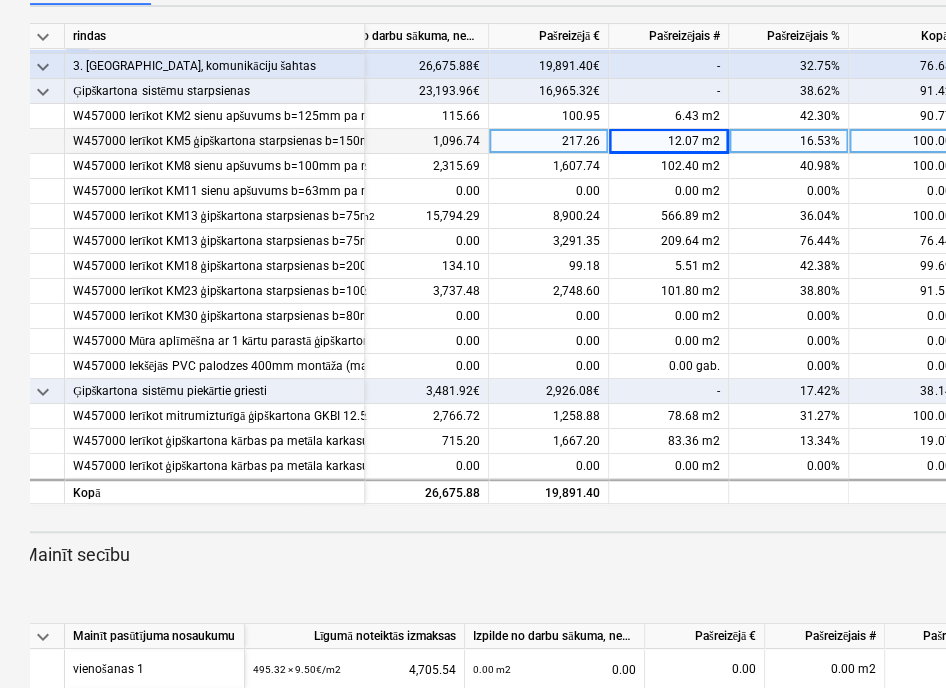 scroll, scrollTop: 72, scrollLeft: 282, axis: both 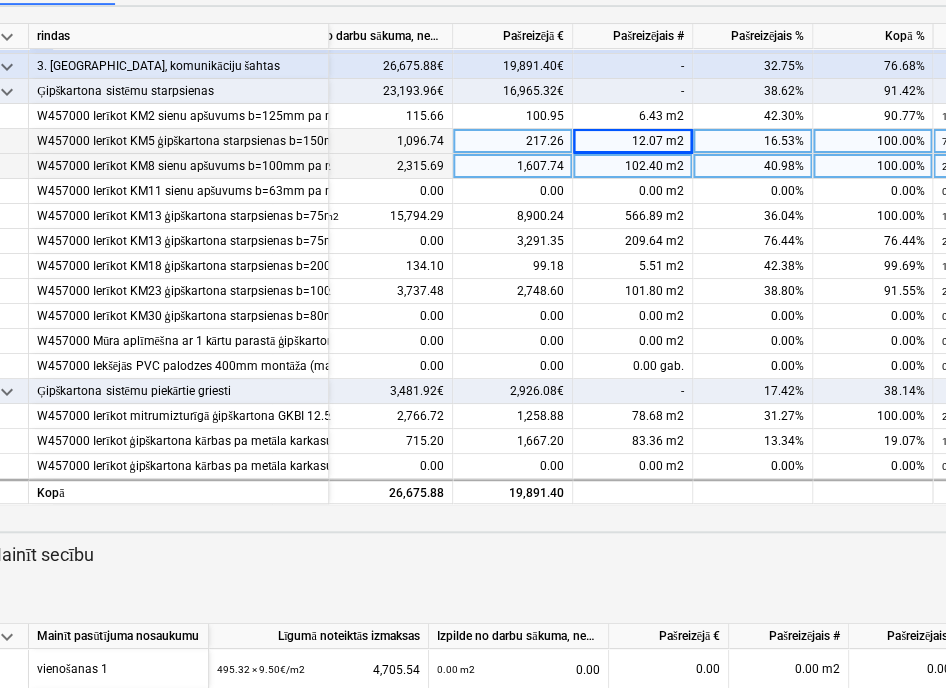 click on "102.40   m2" at bounding box center (633, 166) 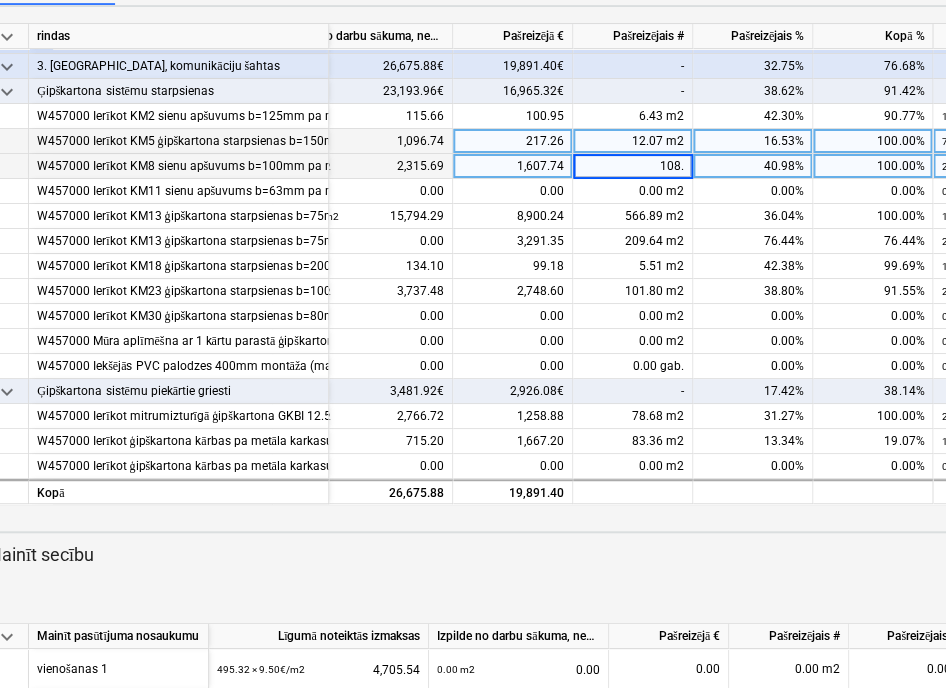 type on "108.9" 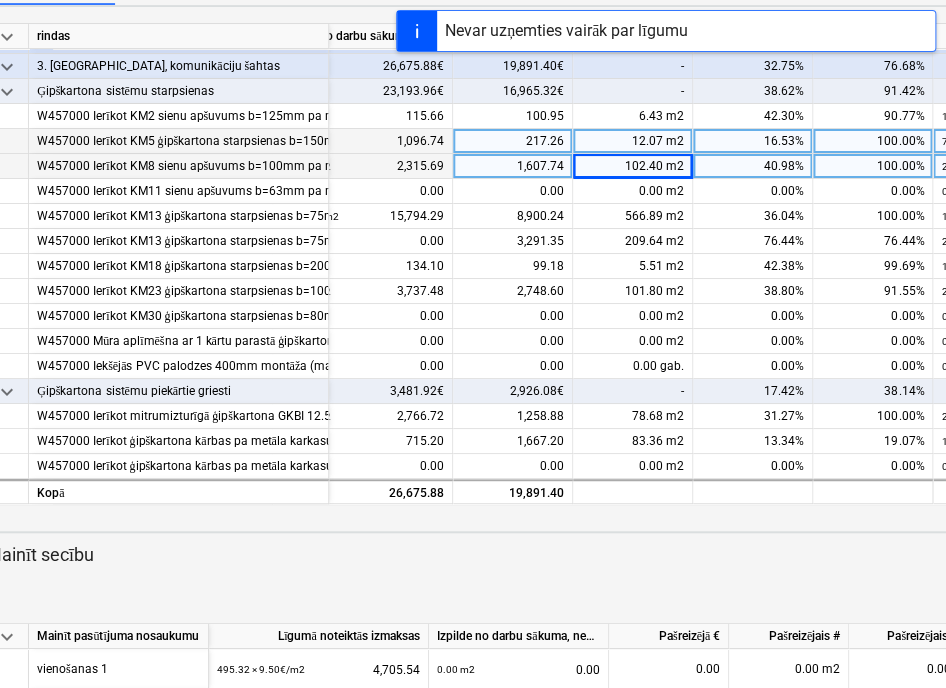 click on "102.40   m2" at bounding box center (633, 166) 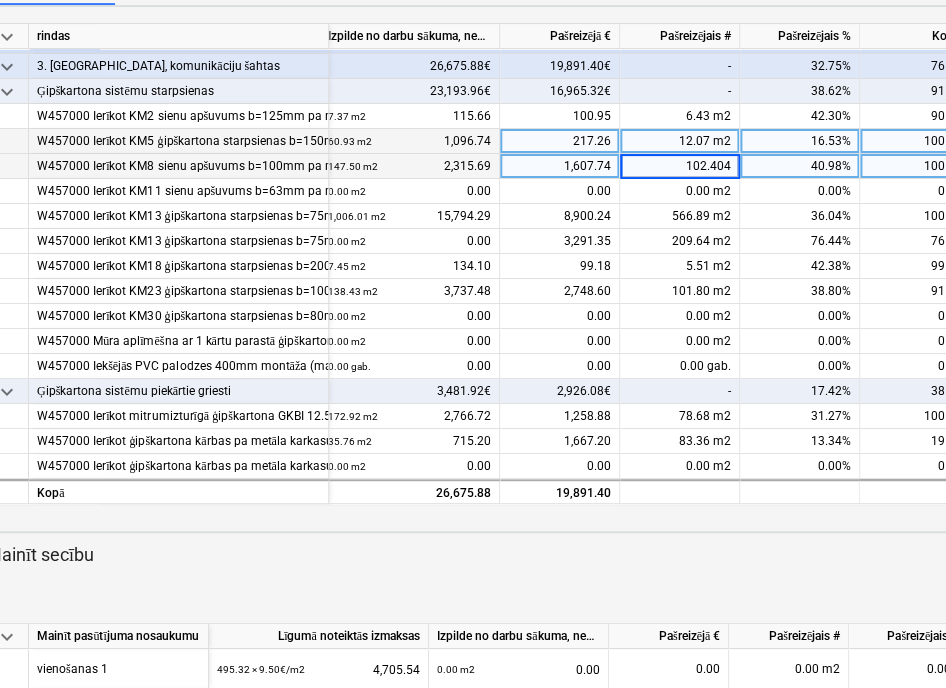 scroll, scrollTop: 72, scrollLeft: 201, axis: both 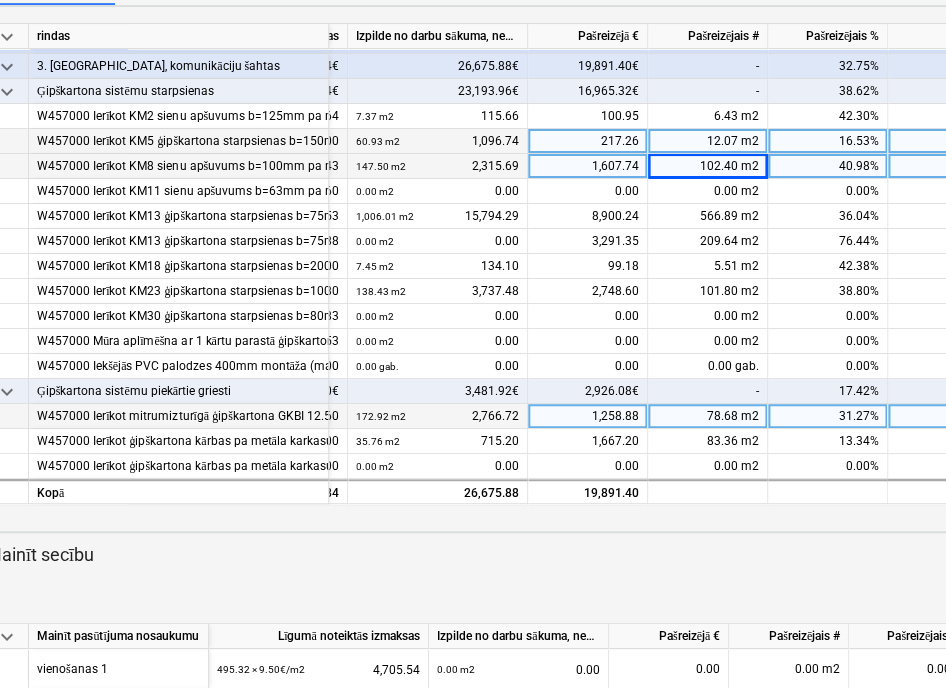 click on "78.68   m2" at bounding box center [708, 416] 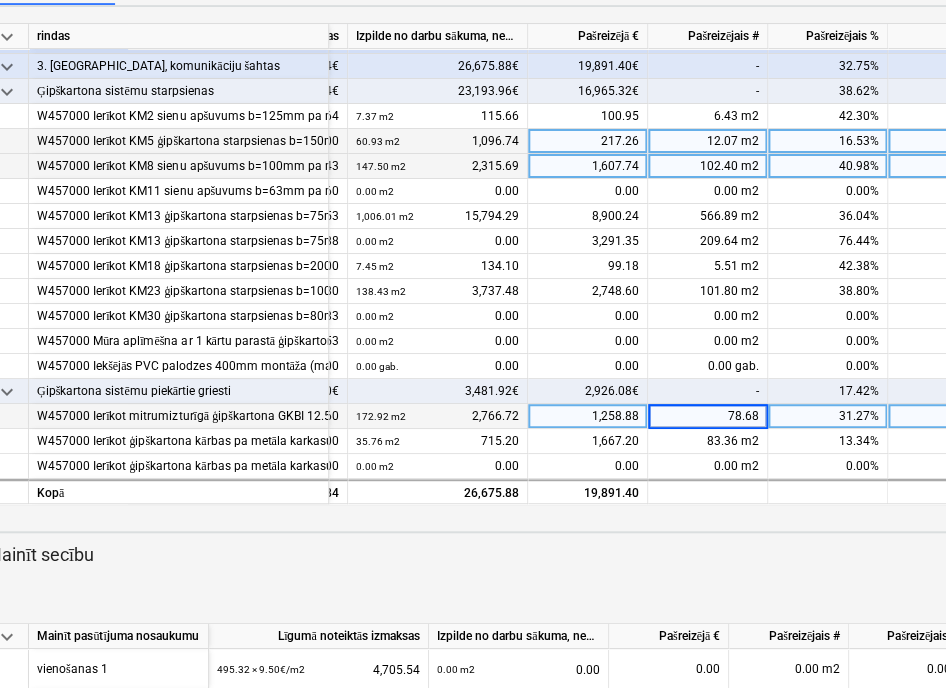 click on "78.68" at bounding box center [707, 416] 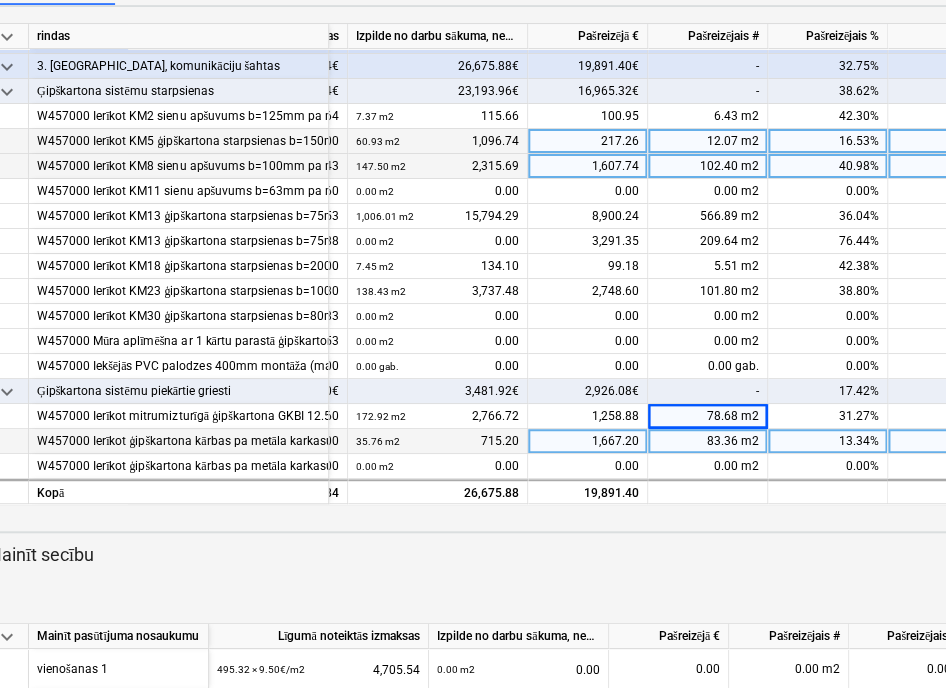 click on "83.36   m2" at bounding box center [708, 441] 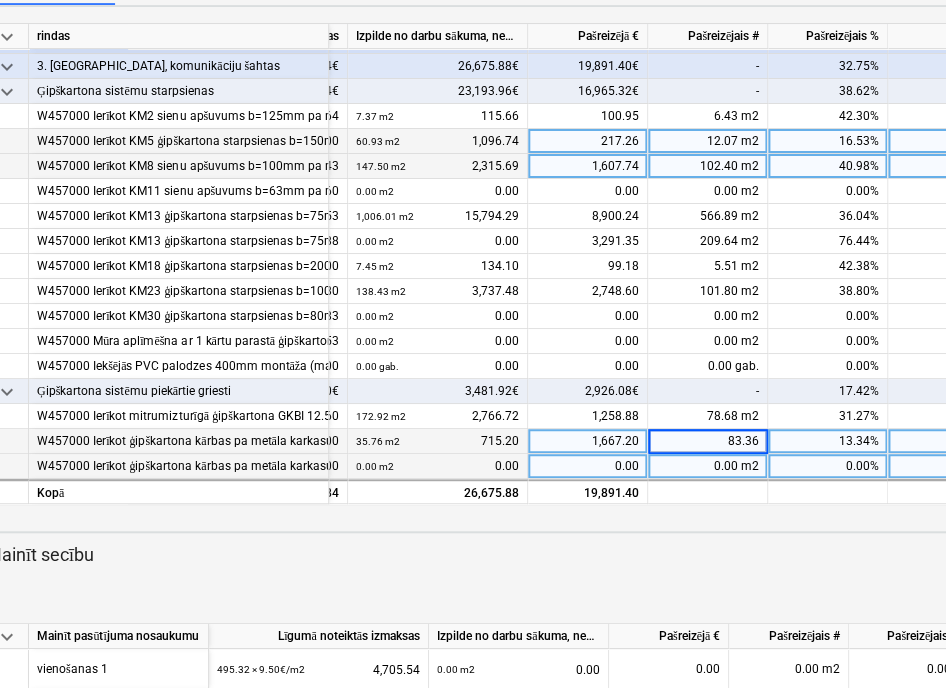 scroll, scrollTop: 72, scrollLeft: 282, axis: both 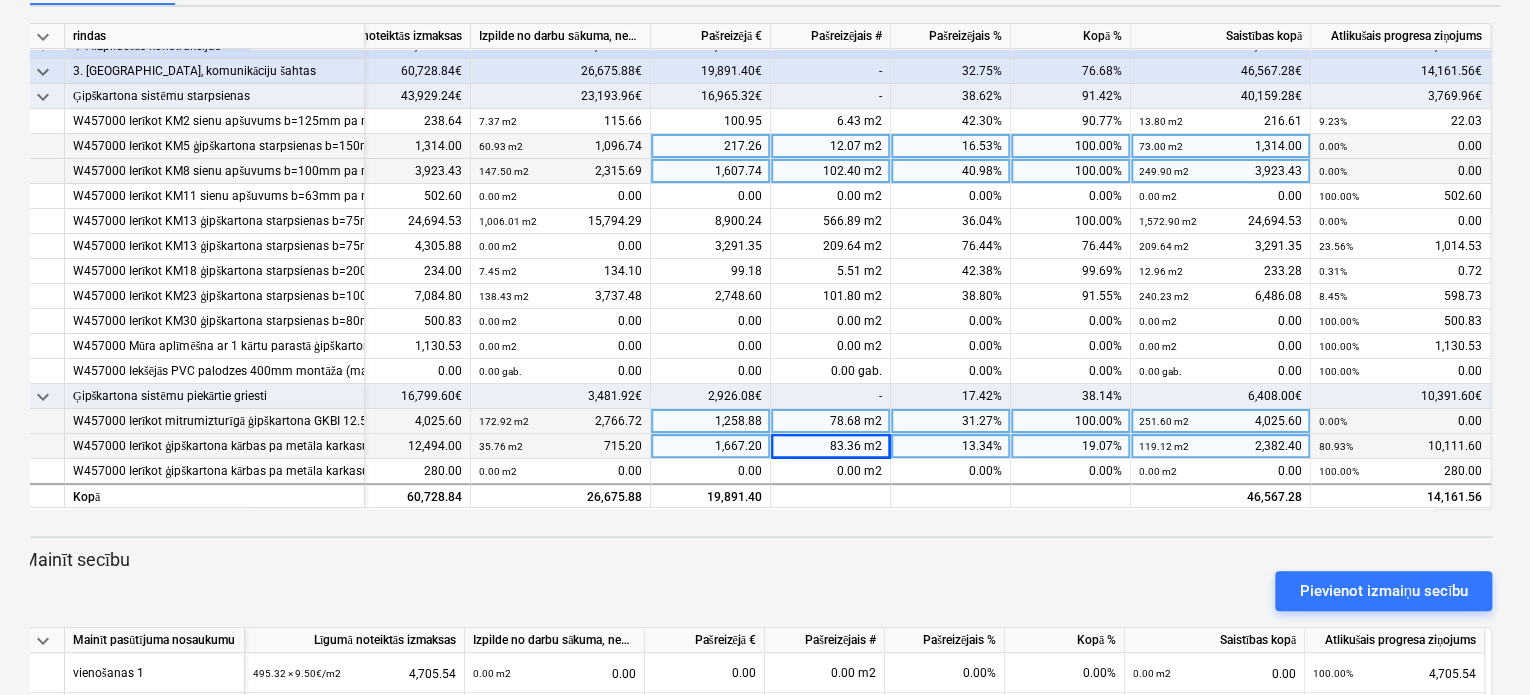 click at bounding box center [862, 421] 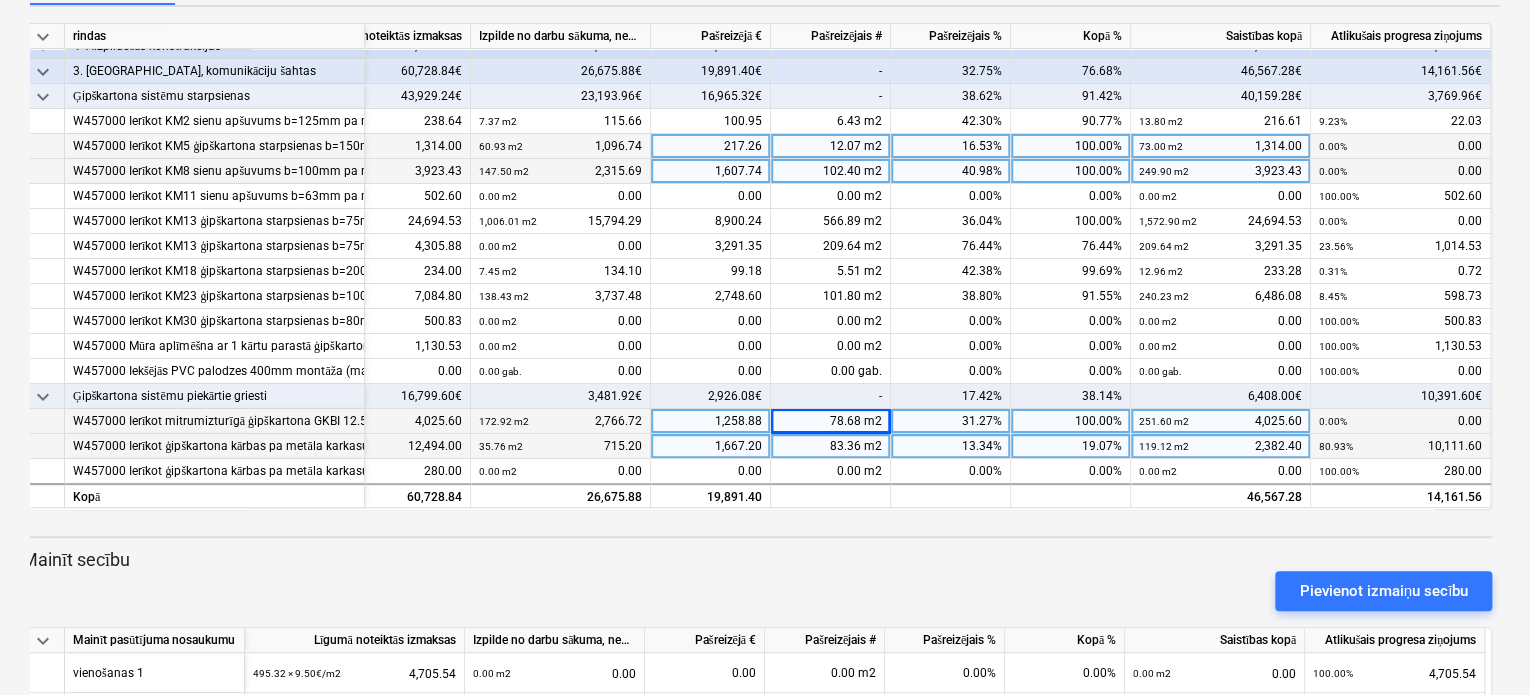 click on "251.60   ×   16.00€ / m2 4,025.60" at bounding box center (360, 421) 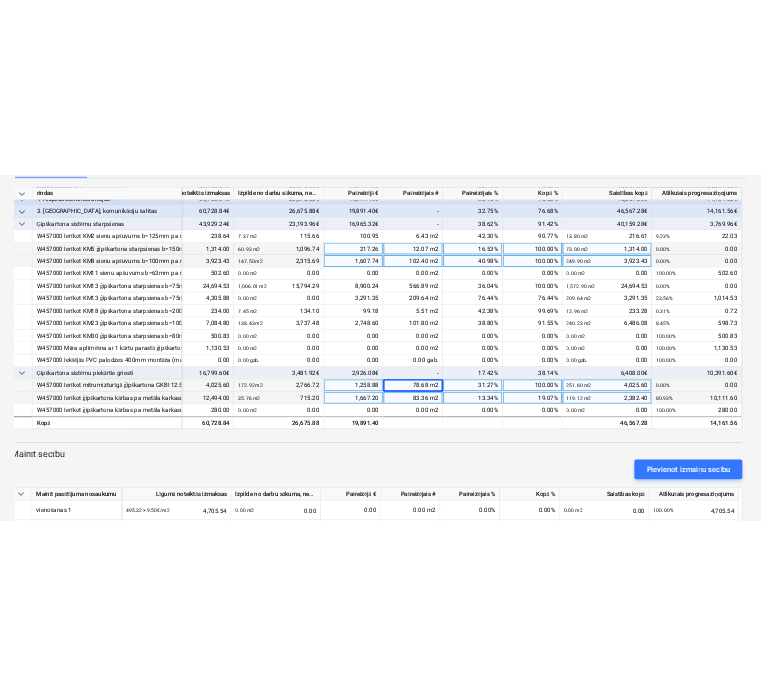 scroll, scrollTop: 72, scrollLeft: 0, axis: vertical 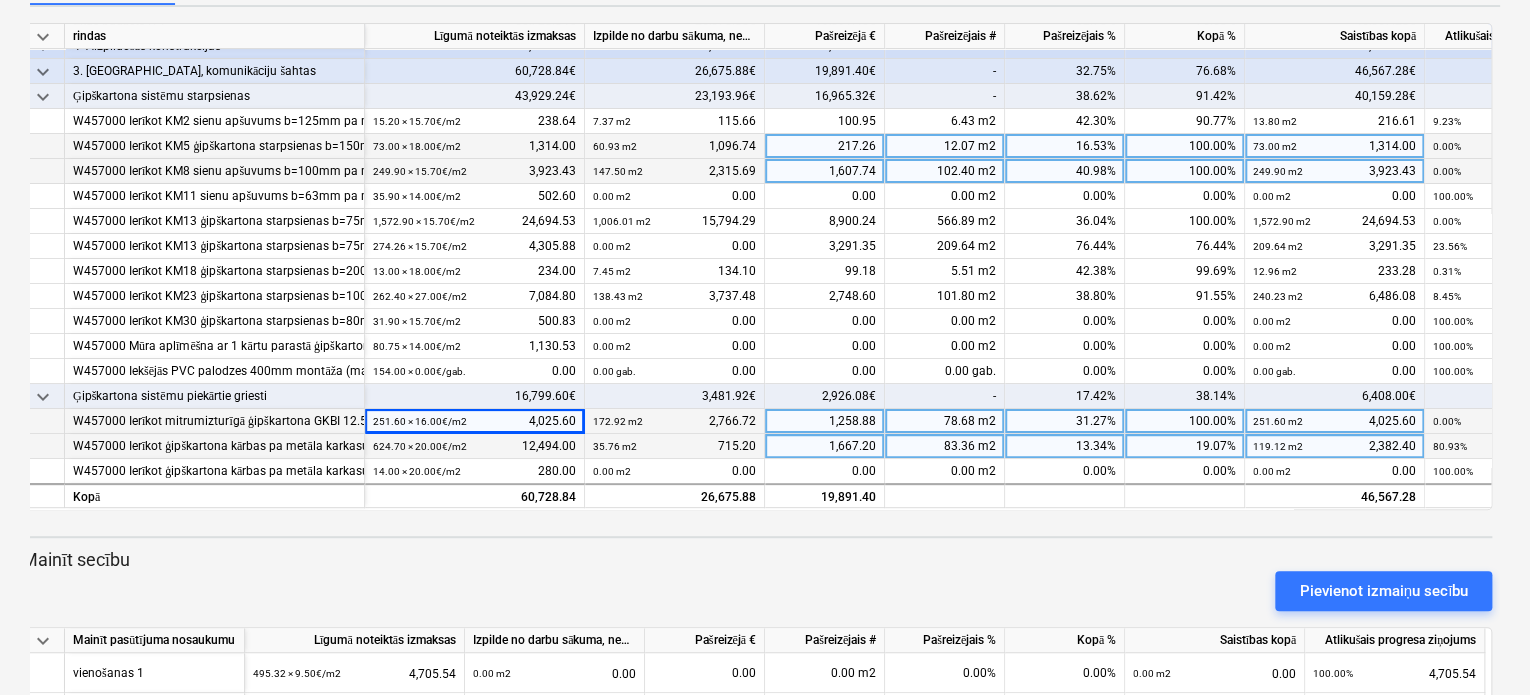click on "78.68   m2" at bounding box center (945, 421) 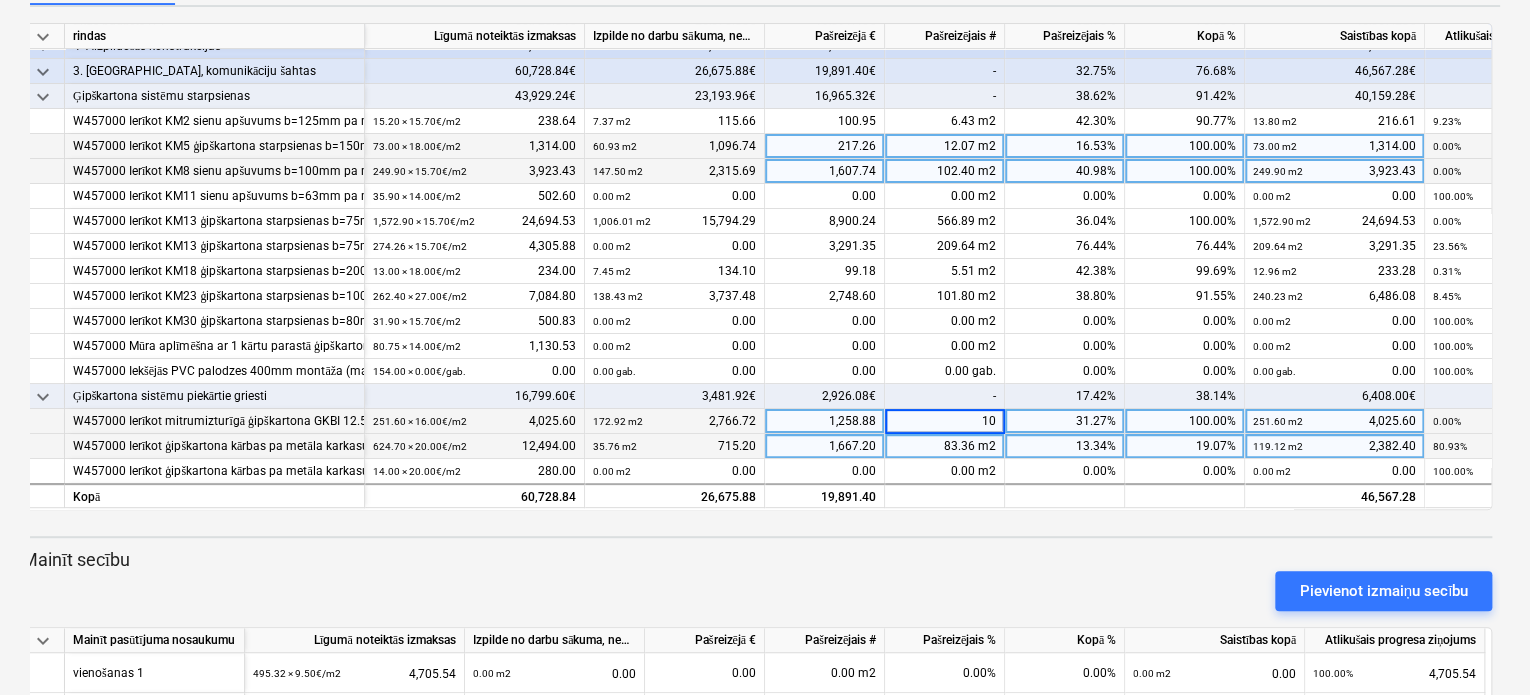 type on "100" 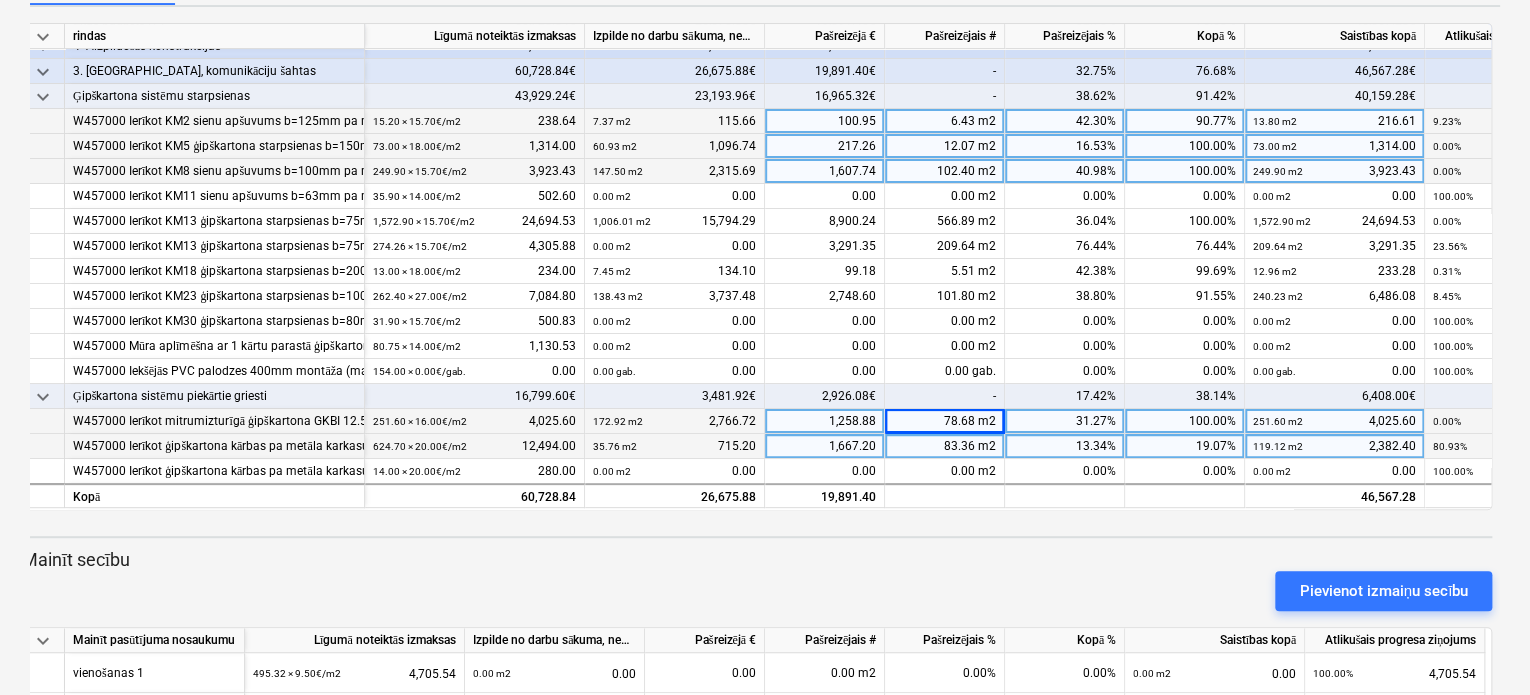 click on "42.30%" at bounding box center [1065, 121] 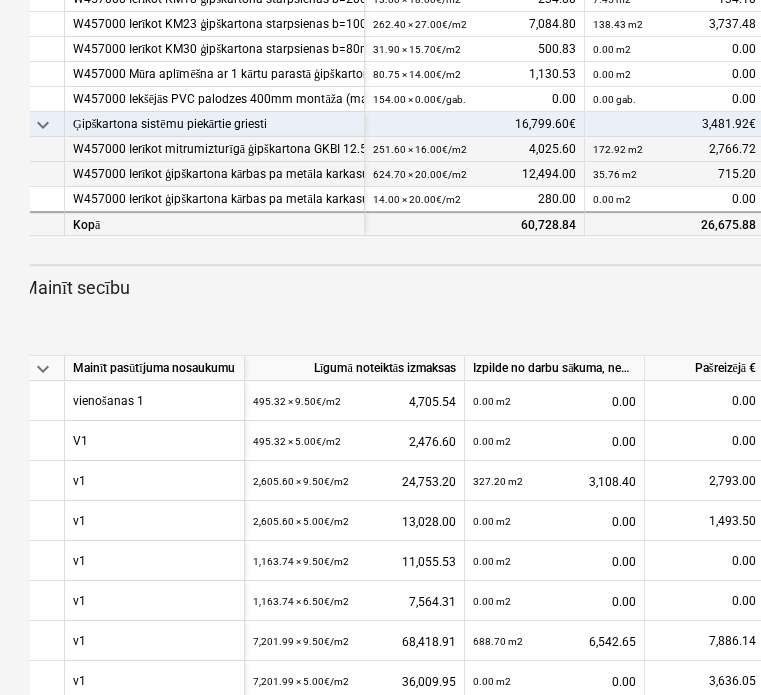 scroll, scrollTop: 453, scrollLeft: 0, axis: vertical 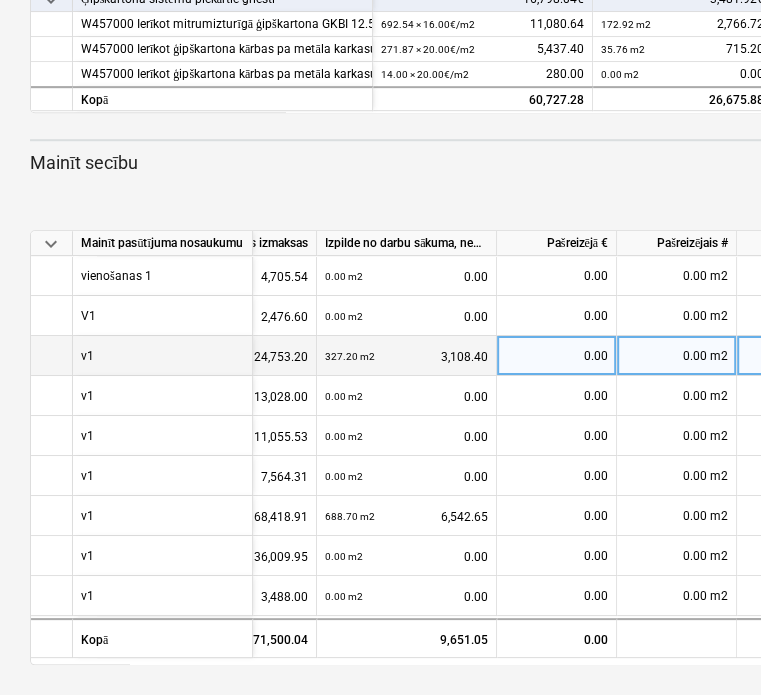 click on "0.00   m2" at bounding box center (677, 356) 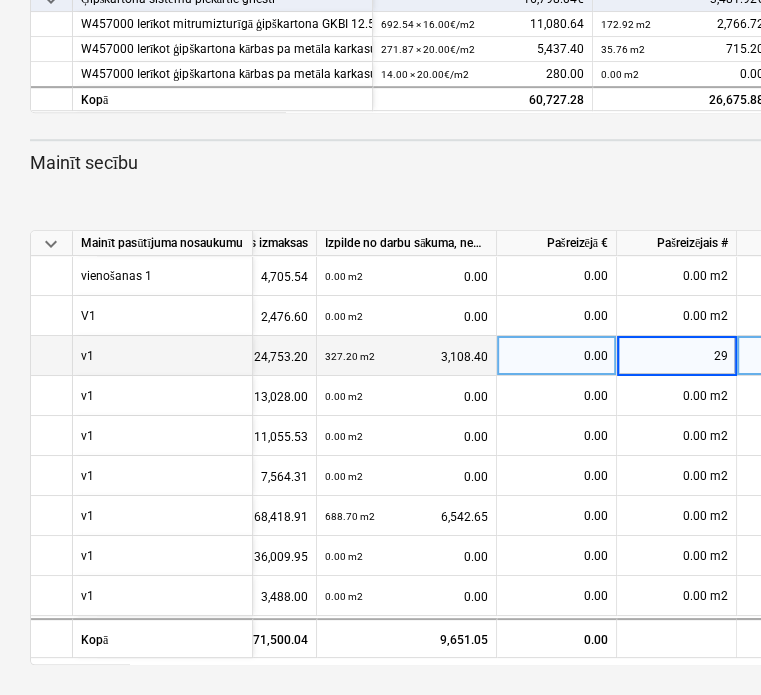 type on "294" 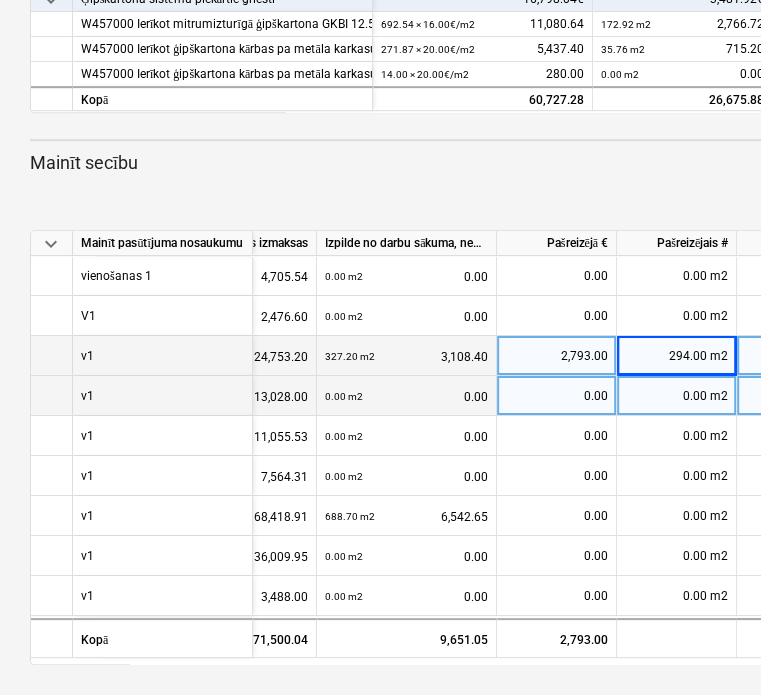 click on "0.00   m2" at bounding box center [677, 396] 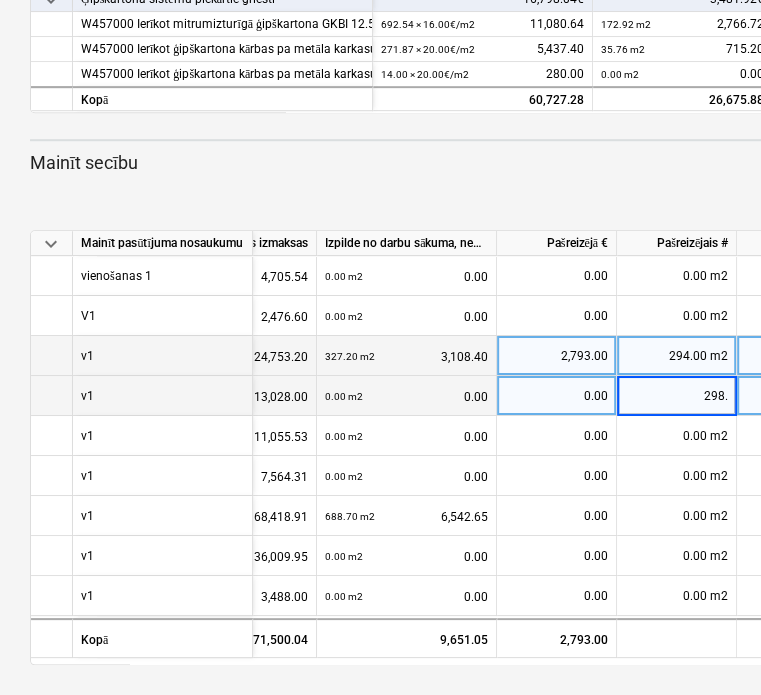 type on "298.7" 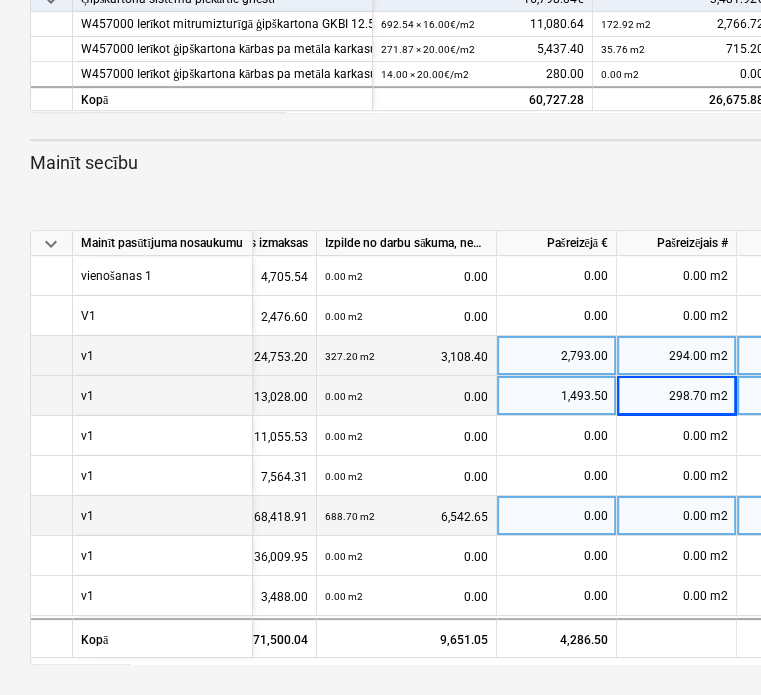 click on "0.00   m2" at bounding box center (677, 516) 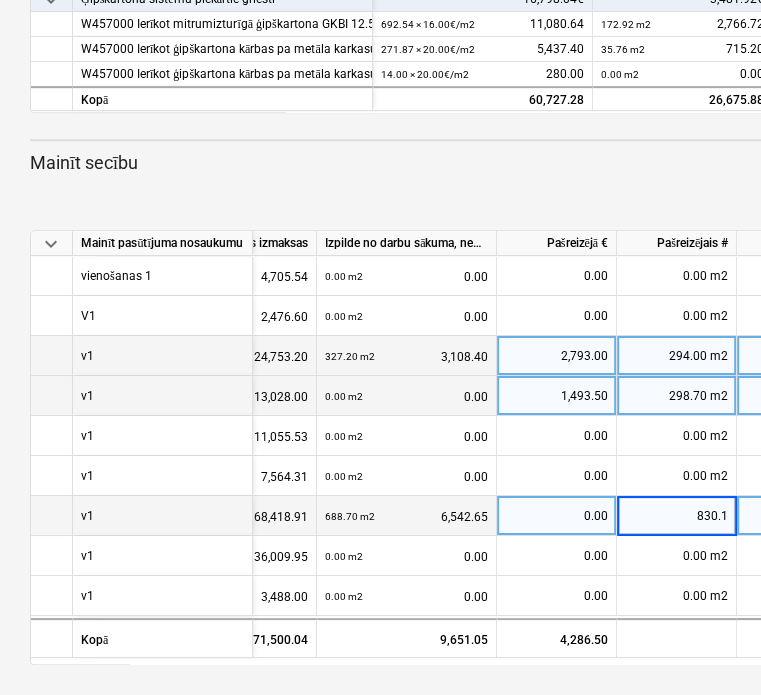 type on "830.12" 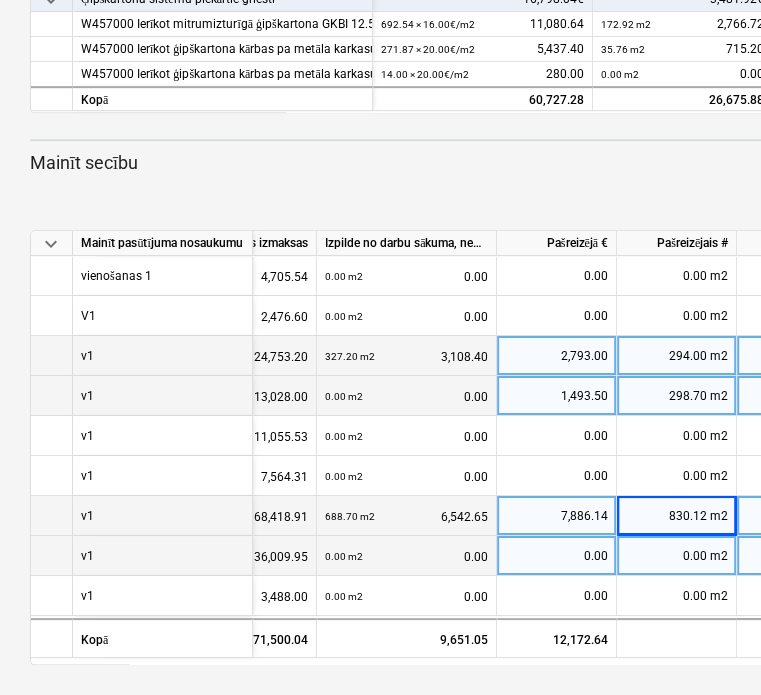 click on "0.00   m2" at bounding box center [677, 556] 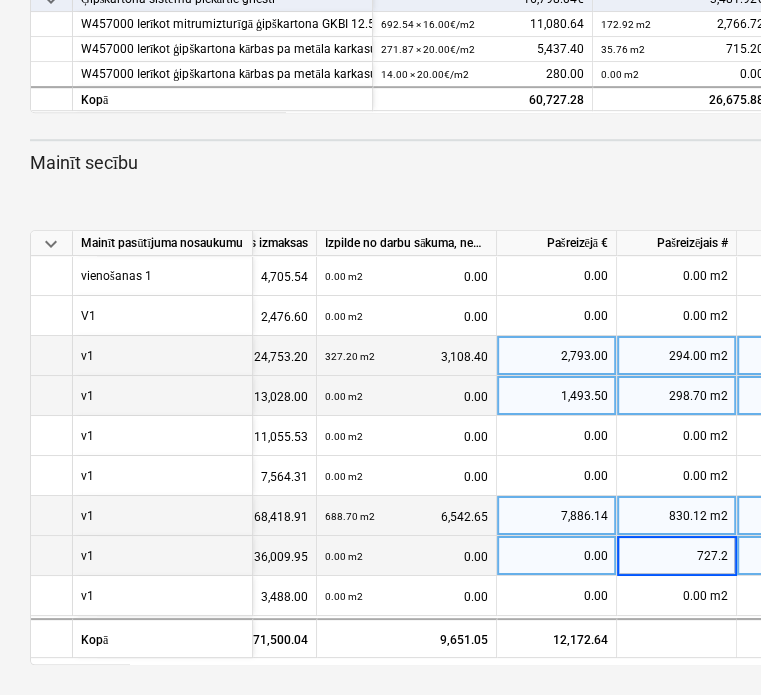 type on "727.21" 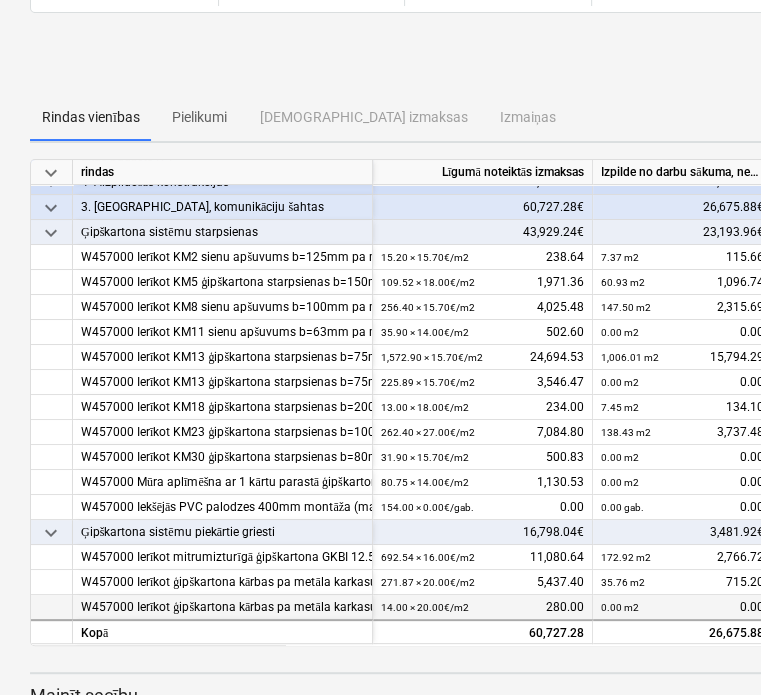 scroll, scrollTop: 153, scrollLeft: 0, axis: vertical 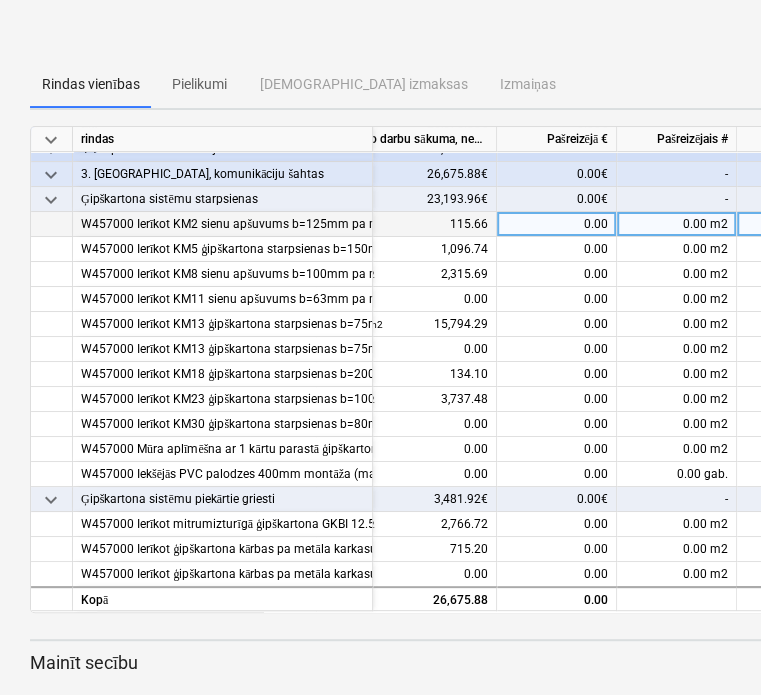 click on "0.00   m2" at bounding box center (677, 224) 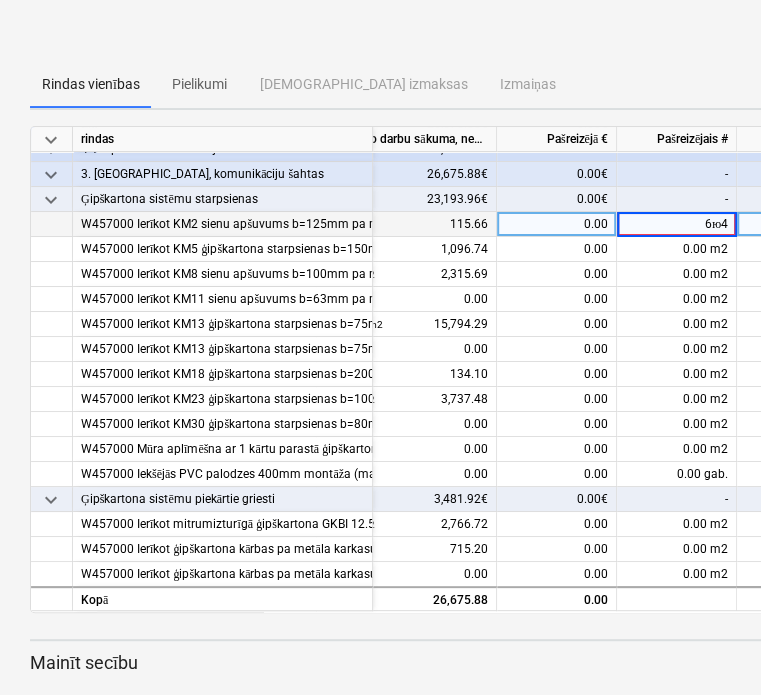 type on "6ю43" 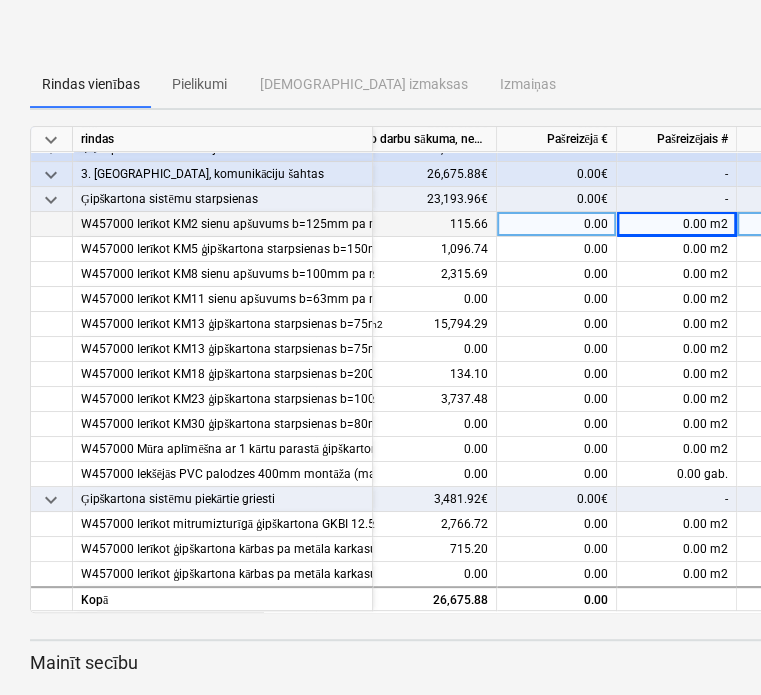 click on "0.00   m2" at bounding box center (677, 224) 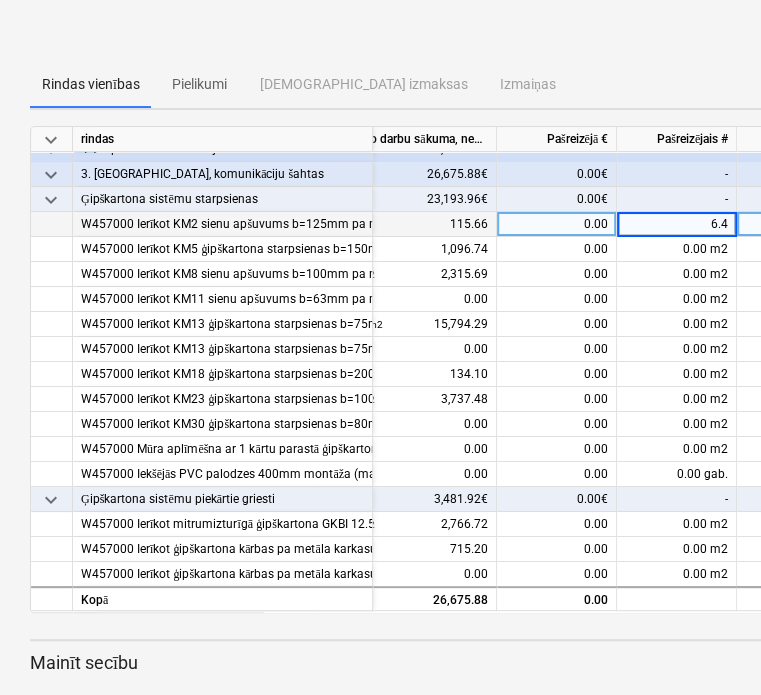 type on "6.43" 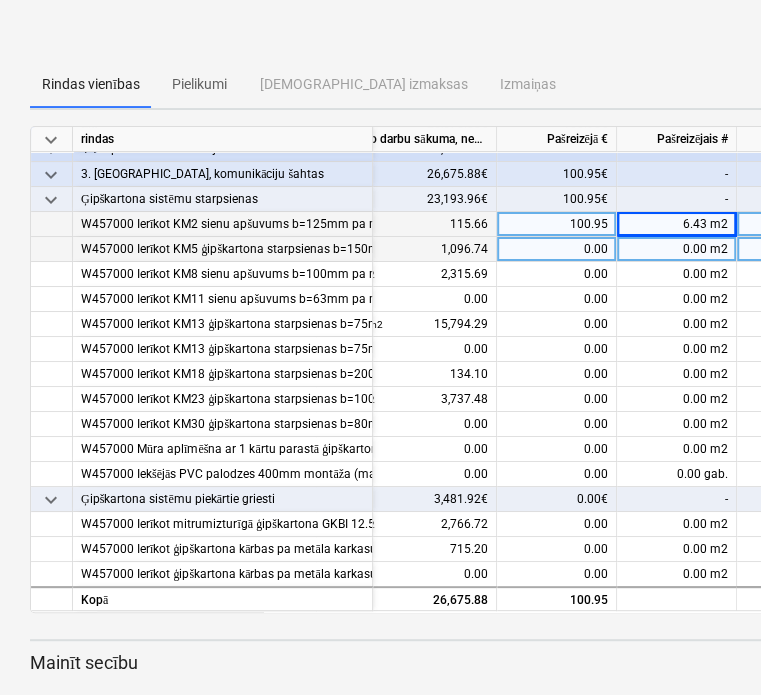 click on "0.00   m2" at bounding box center (677, 249) 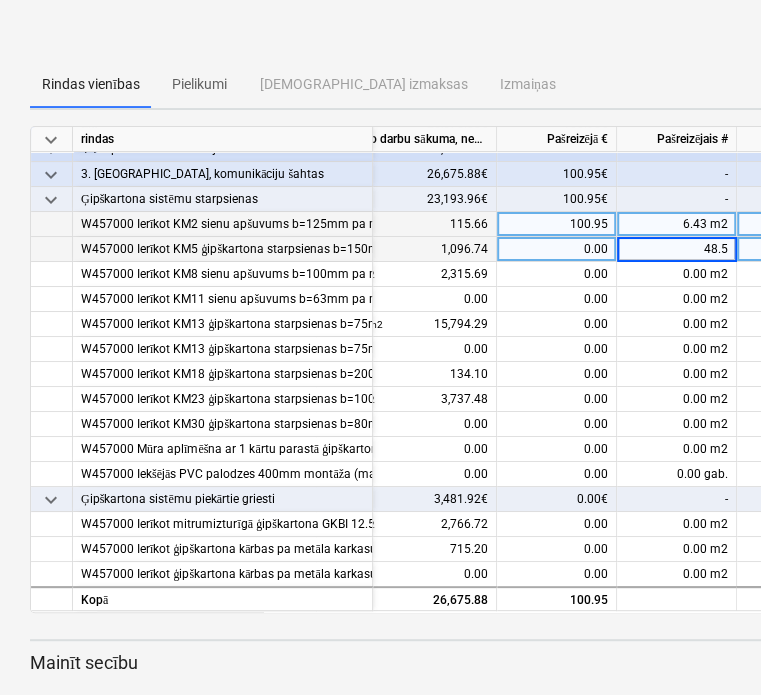type on "48.59" 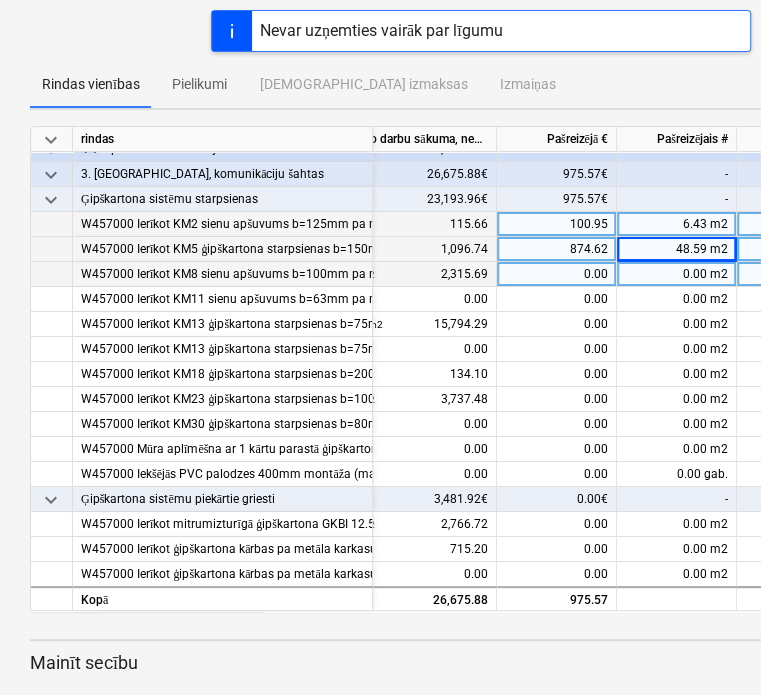 click on "0.00   m2" at bounding box center (677, 274) 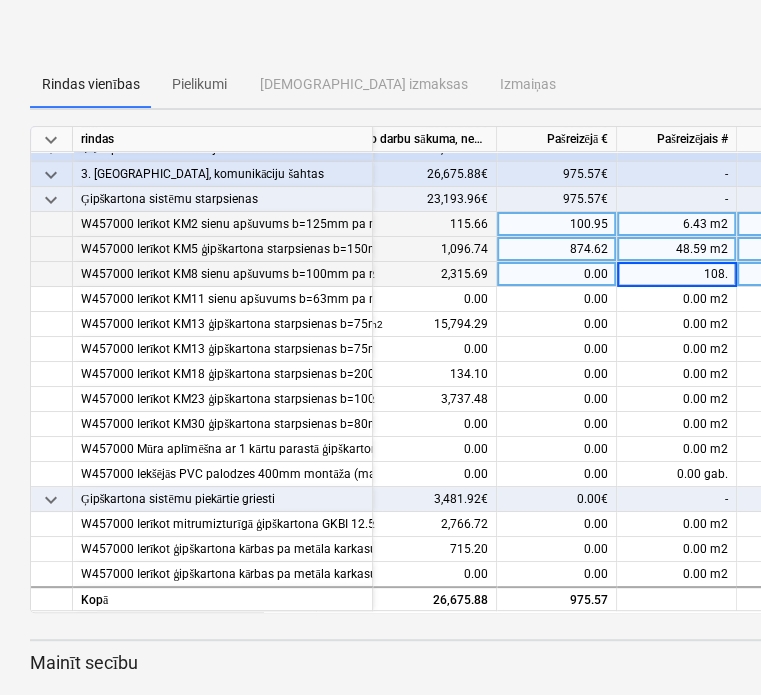 type on "108.9" 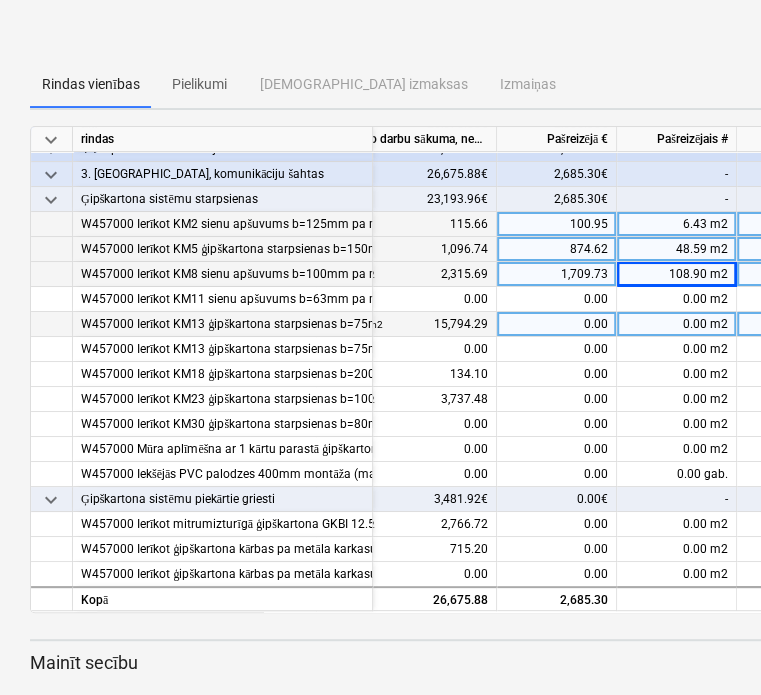 click on "0.00   m2" at bounding box center [677, 324] 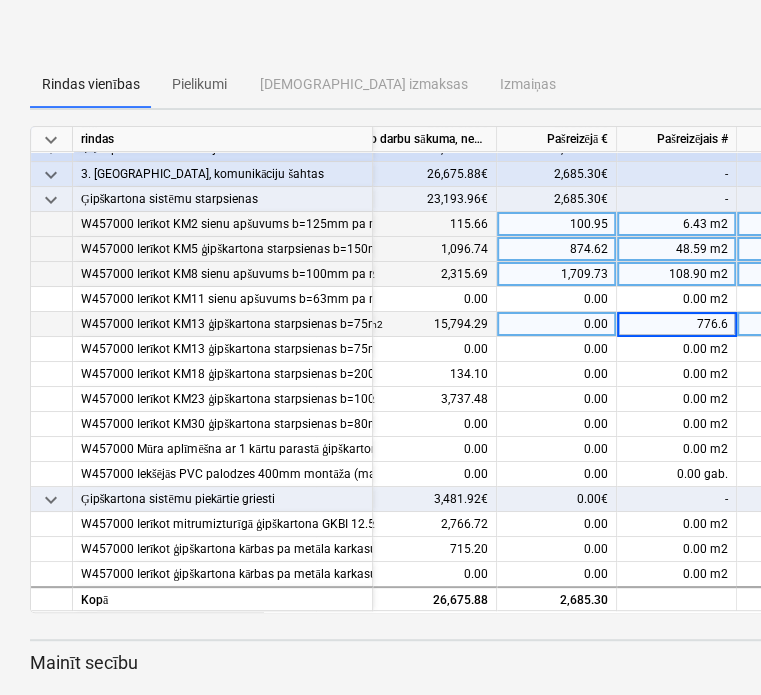 type on "776.63" 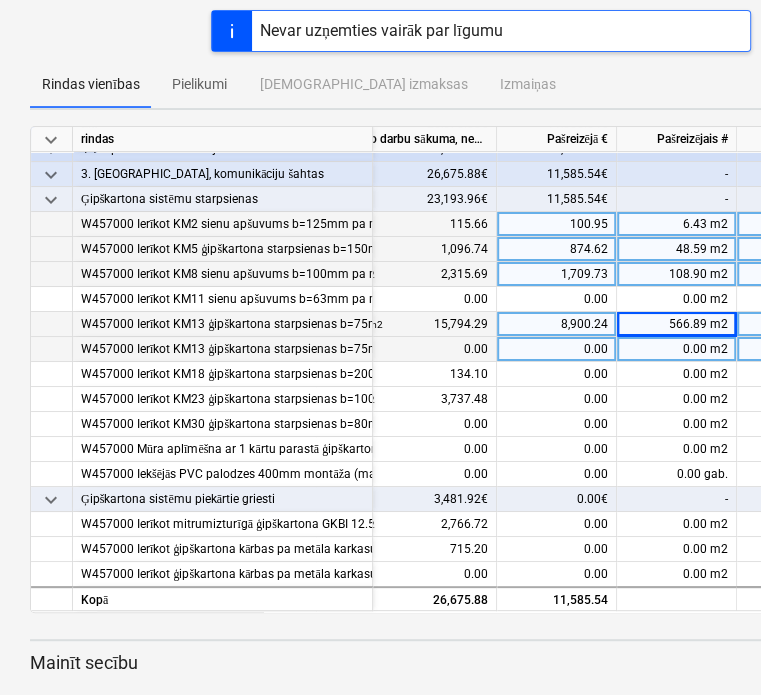 click on "0.00   m2" at bounding box center (677, 349) 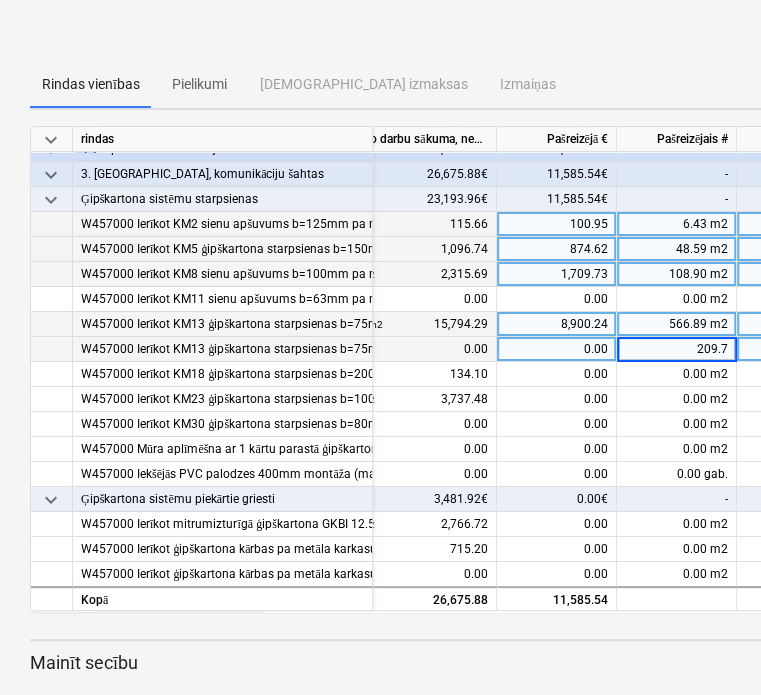 type on "209.74" 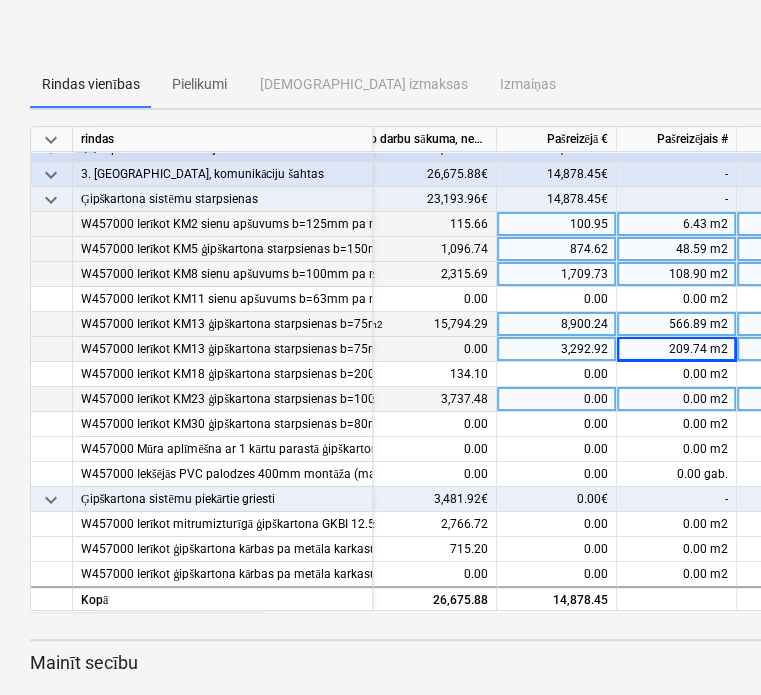 click on "0.00   m2" at bounding box center [677, 399] 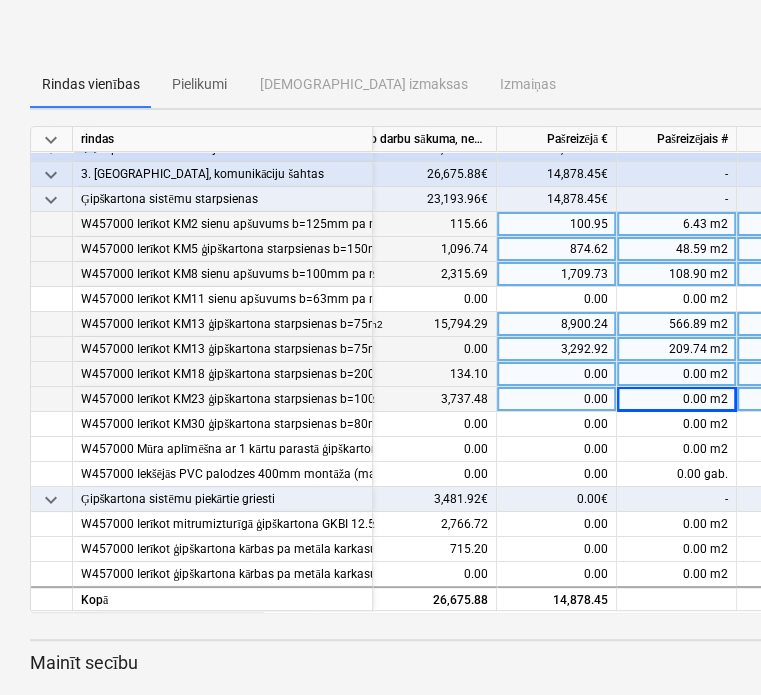 click on "0.00   m2" at bounding box center (677, 374) 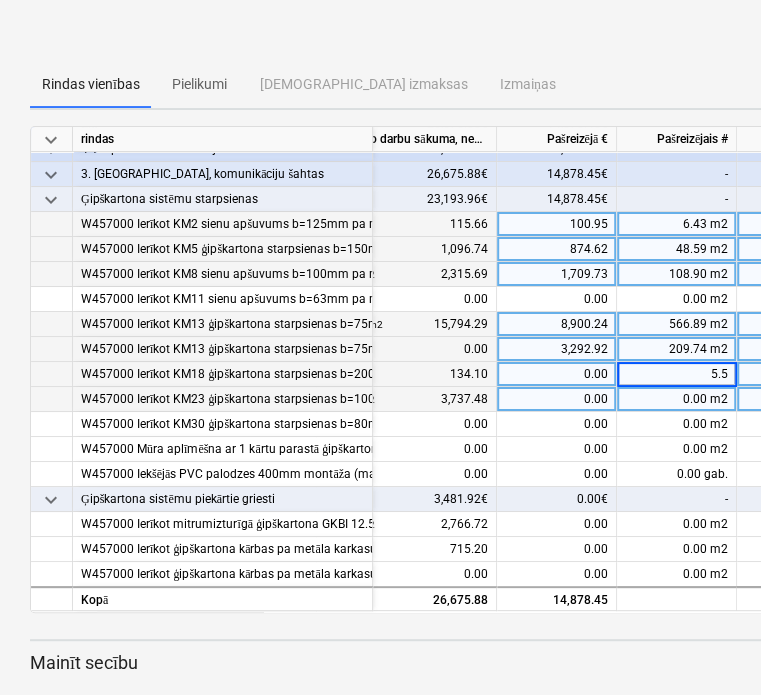 type on "5.51" 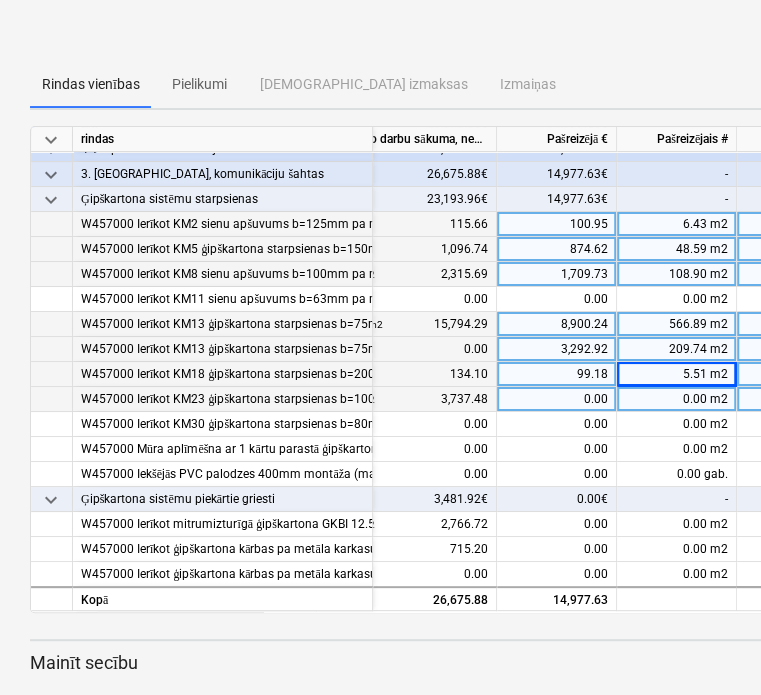 click on "0.00   m2" at bounding box center [677, 399] 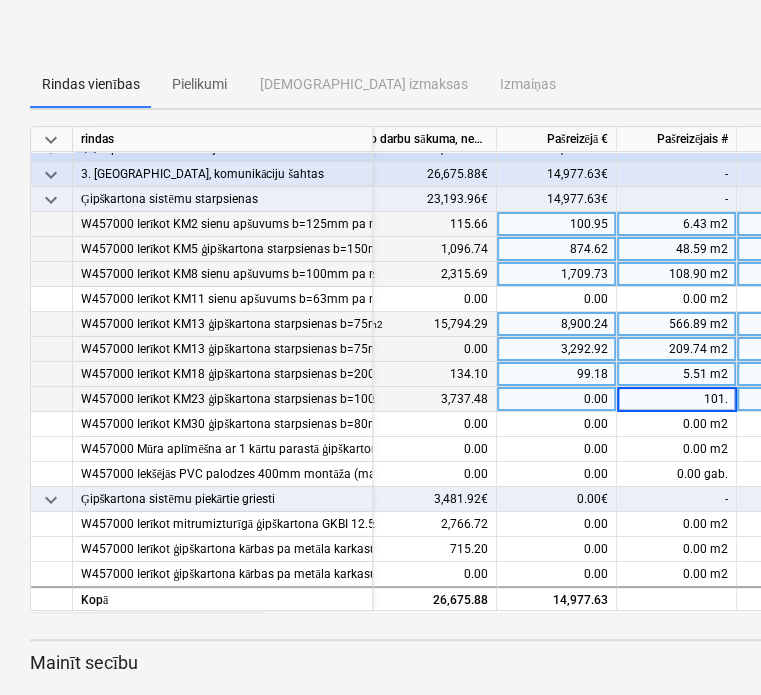 type on "101.8" 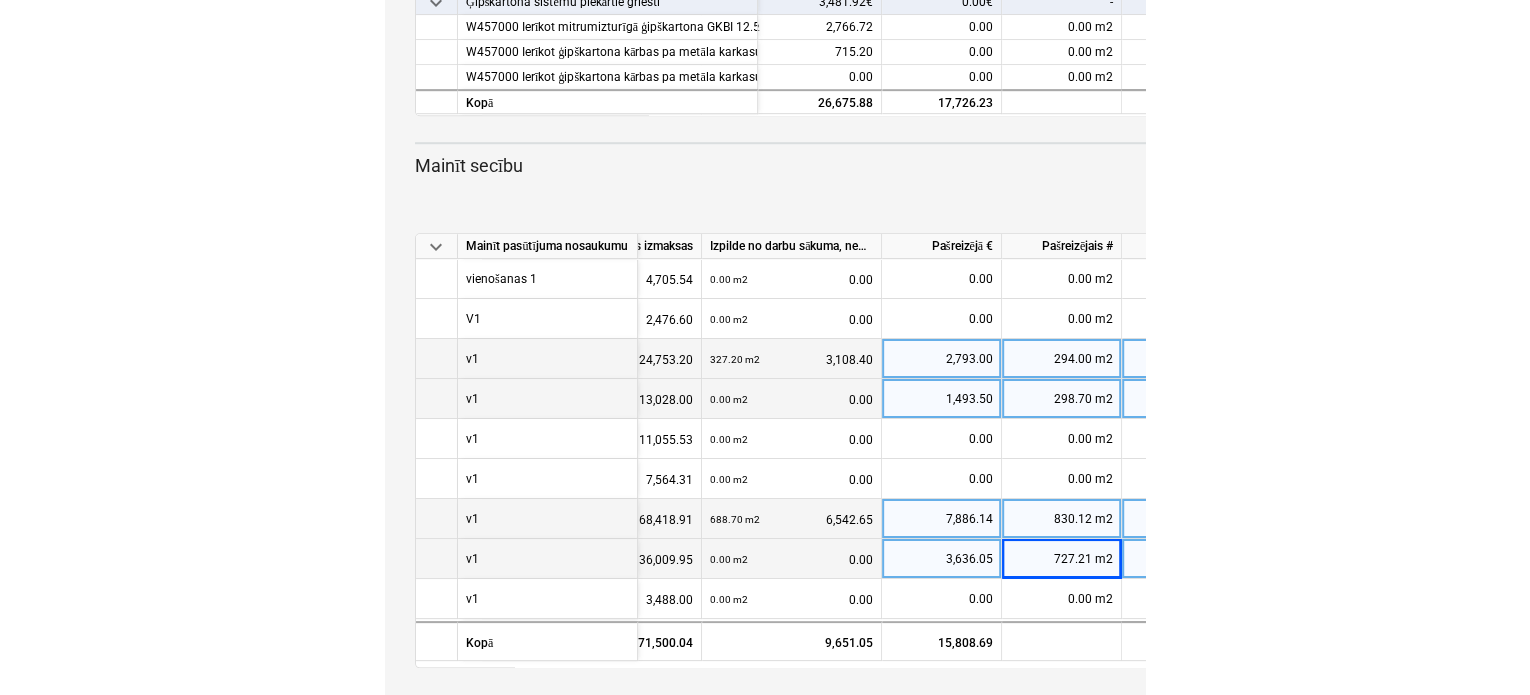 scroll, scrollTop: 653, scrollLeft: 0, axis: vertical 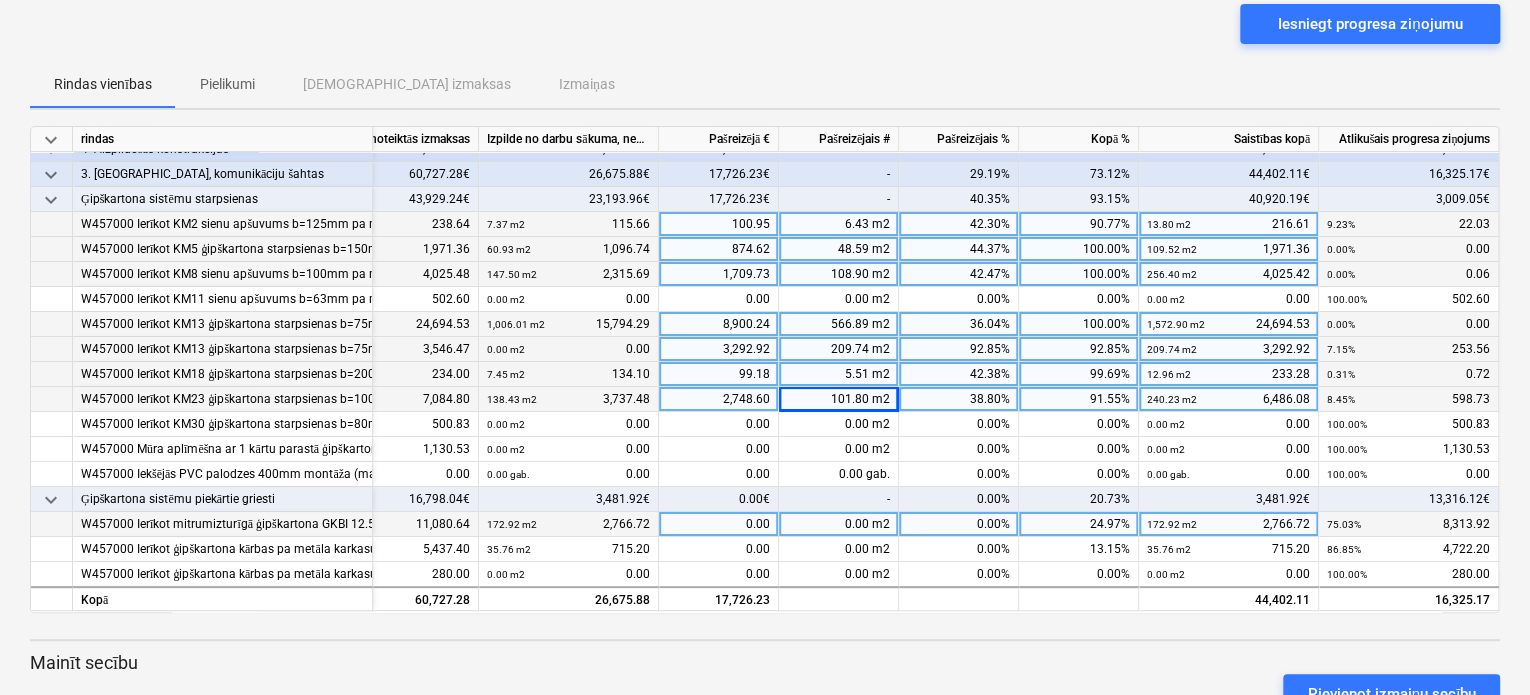 click on "0.00   m2" at bounding box center [839, 524] 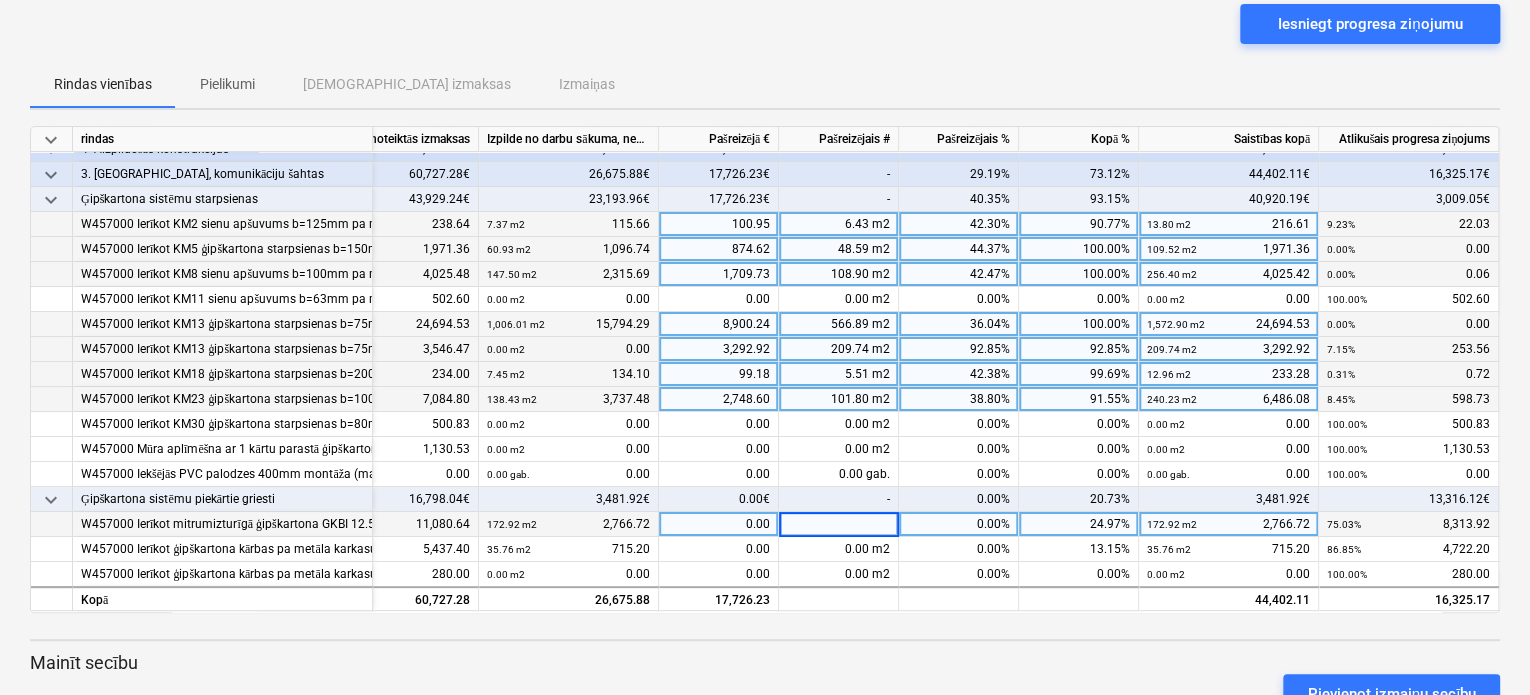click at bounding box center (838, 524) 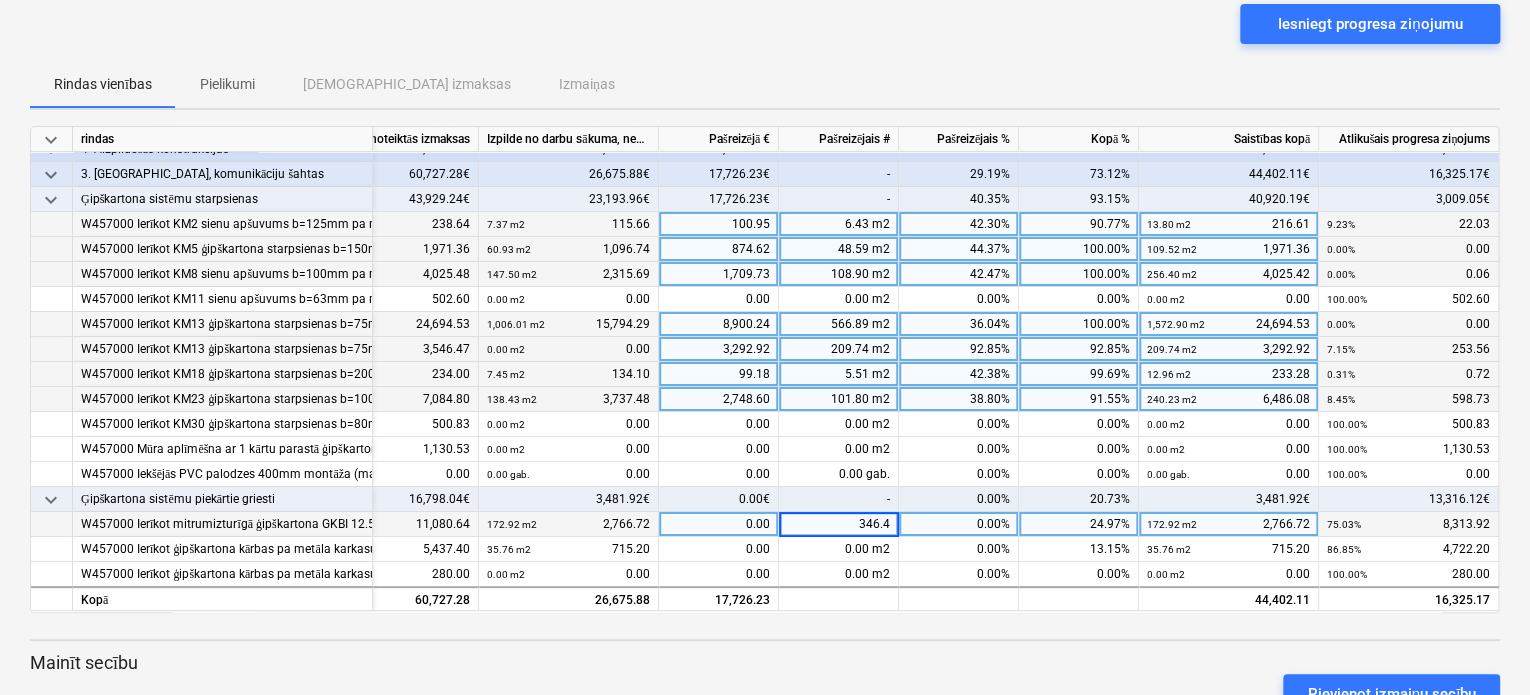 type on "346.48" 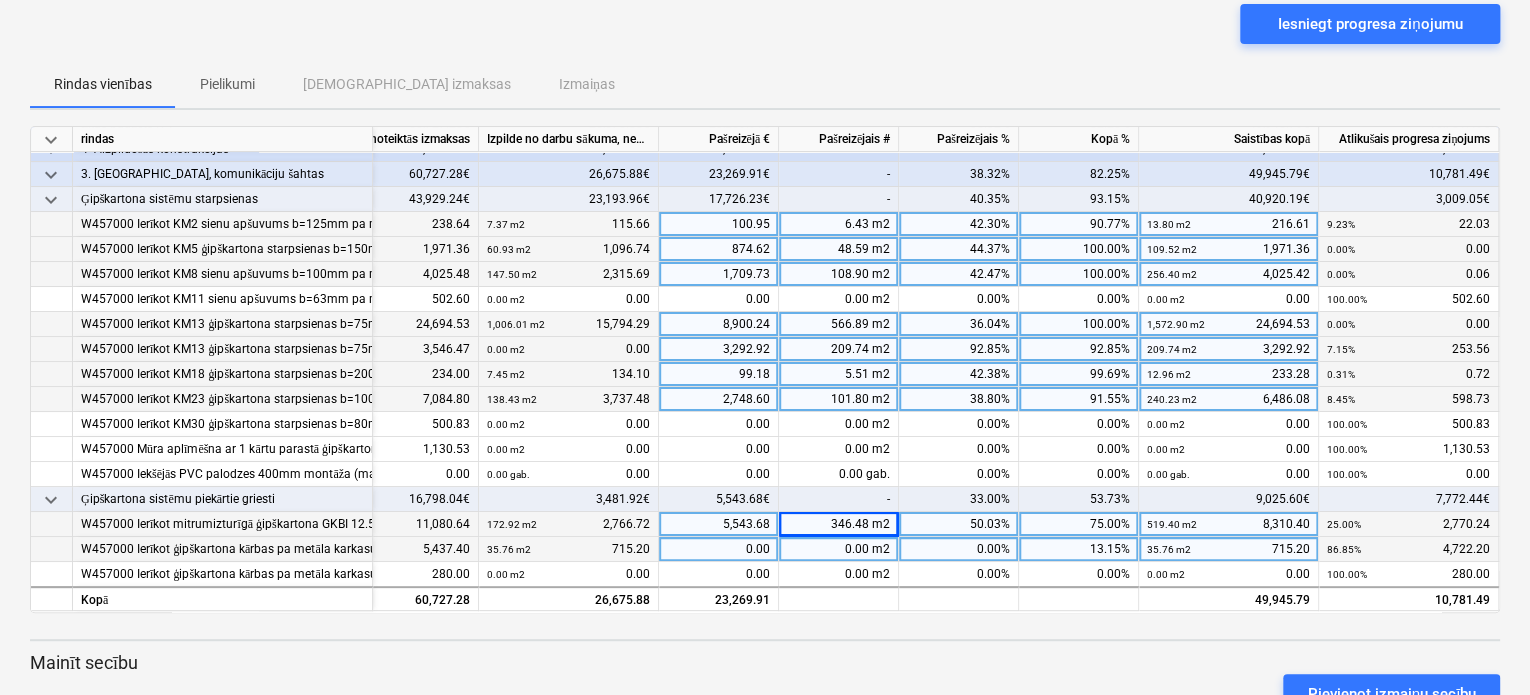 click on "0.00   m2" at bounding box center (839, 549) 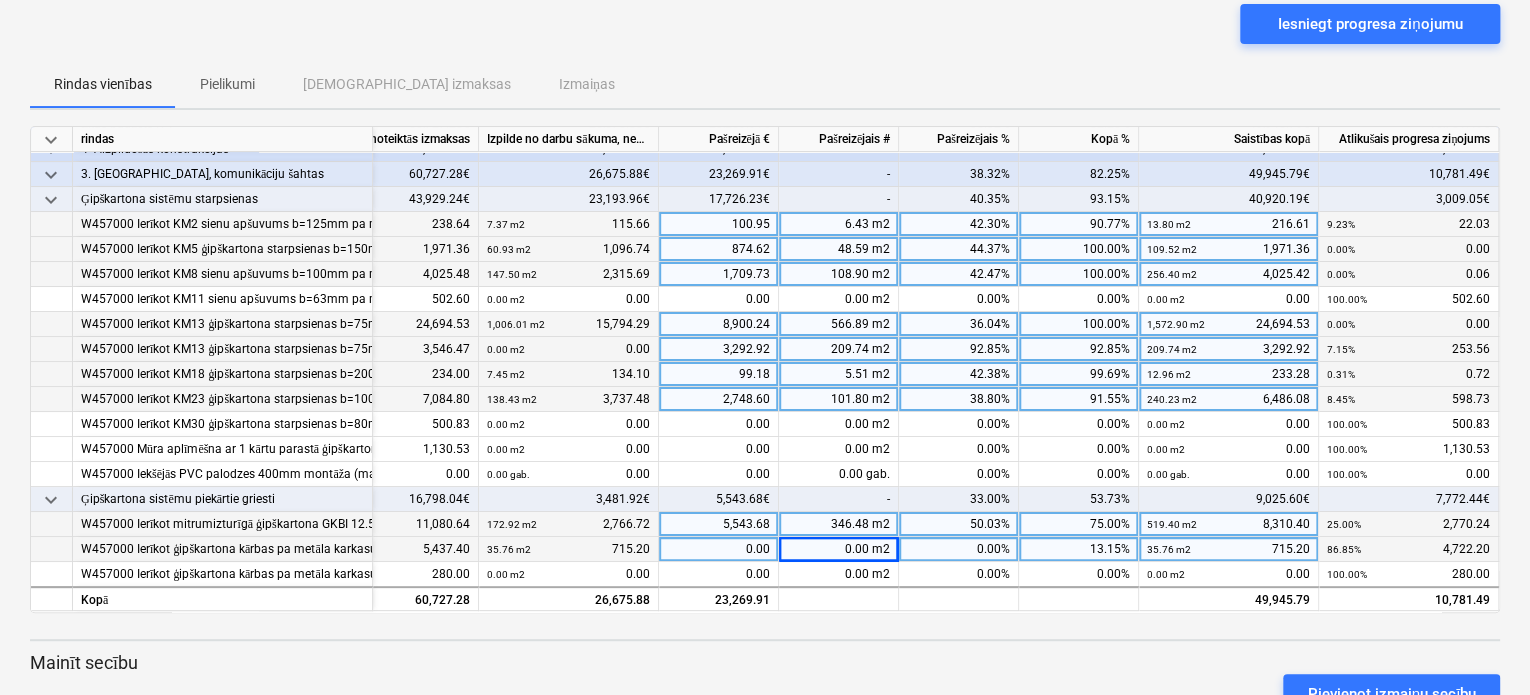 click on "keyboard_arrow_down rindas Līgumā noteiktās izmaksas Izpilde no darbu sākuma, neskaitot kārtējā mēneša izpildi Pašreizējā € Pašreizējais # Pašreizējais % Kopā % Saistības kopā Atlikušais progresa ziņojums keyboard_arrow_down 2601960 K-1 un K-2 ēku budžets  60,727.28€ 26,675.88€ 23,269.91€ - 38.32% 82.25% 49,945.79€ 10,781.49€ keyboard_arrow_down  [PERSON_NAME] budžets K-1  60,727.28€ 26,675.88€ 23,269.91€ - 38.32% 82.25% 49,945.79€ 10,781.49€ keyboard_arrow_down  4- Aizpildošās konstrukcijas  60,727.28€ 26,675.88€ 23,269.91€ - 38.32% 82.25% 49,945.79€ 10,781.49€ keyboard_arrow_down  3. Starpsienas, komunikāciju šahtas  60,727.28€ 26,675.88€ 23,269.91€ - 38.32% 82.25% 49,945.79€ 10,781.49€ keyboard_arrow_down  Ģipškartona sistēmu starpsienas  43,929.24€ 23,193.96€ 17,726.23€ - 40.35% 93.15% 40,920.19€ 3,009.05€ 15.20   ×   15.70€ / m2 238.64 7.37   m2 115.66 100.95 6.43   m2 42.30% 90.77% 13.80   m2 216.61 9.23% 22.03 109.52" at bounding box center [765, 645] 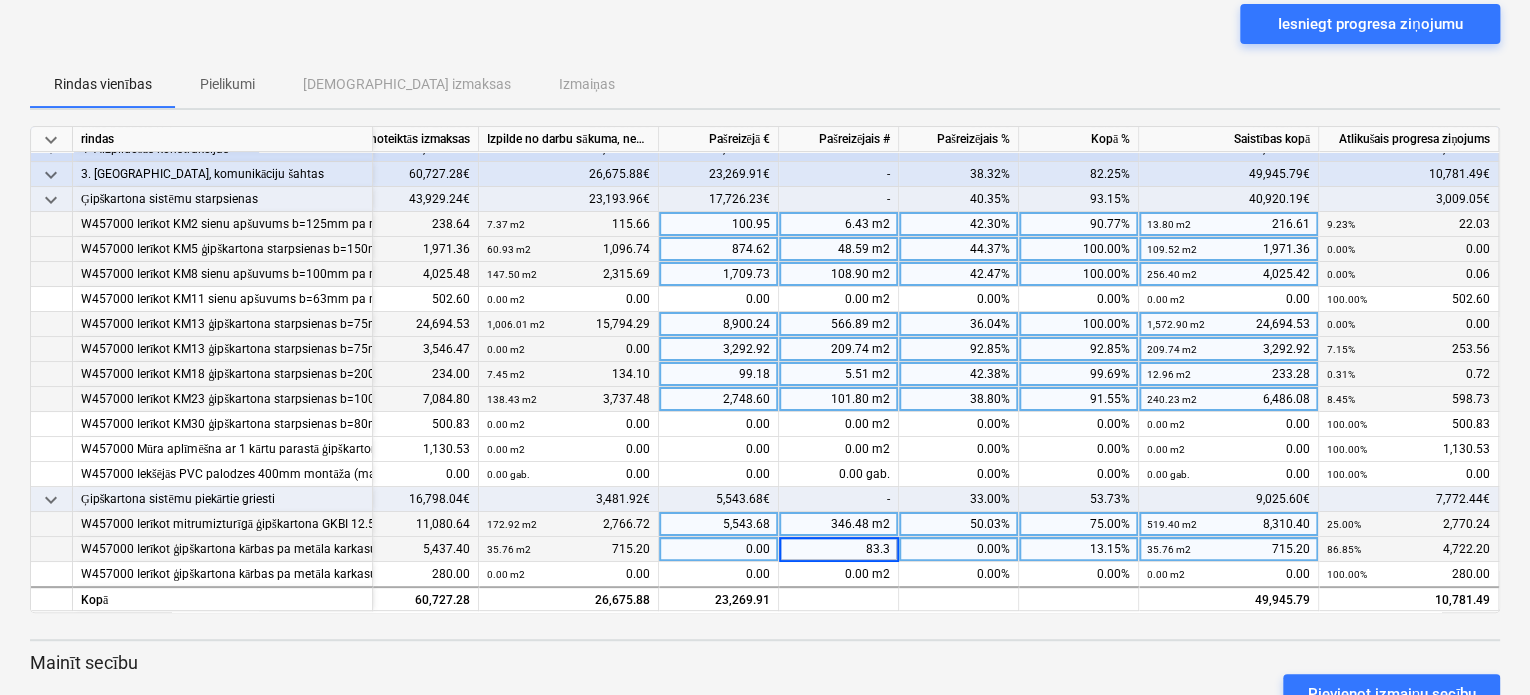 type on "83.36" 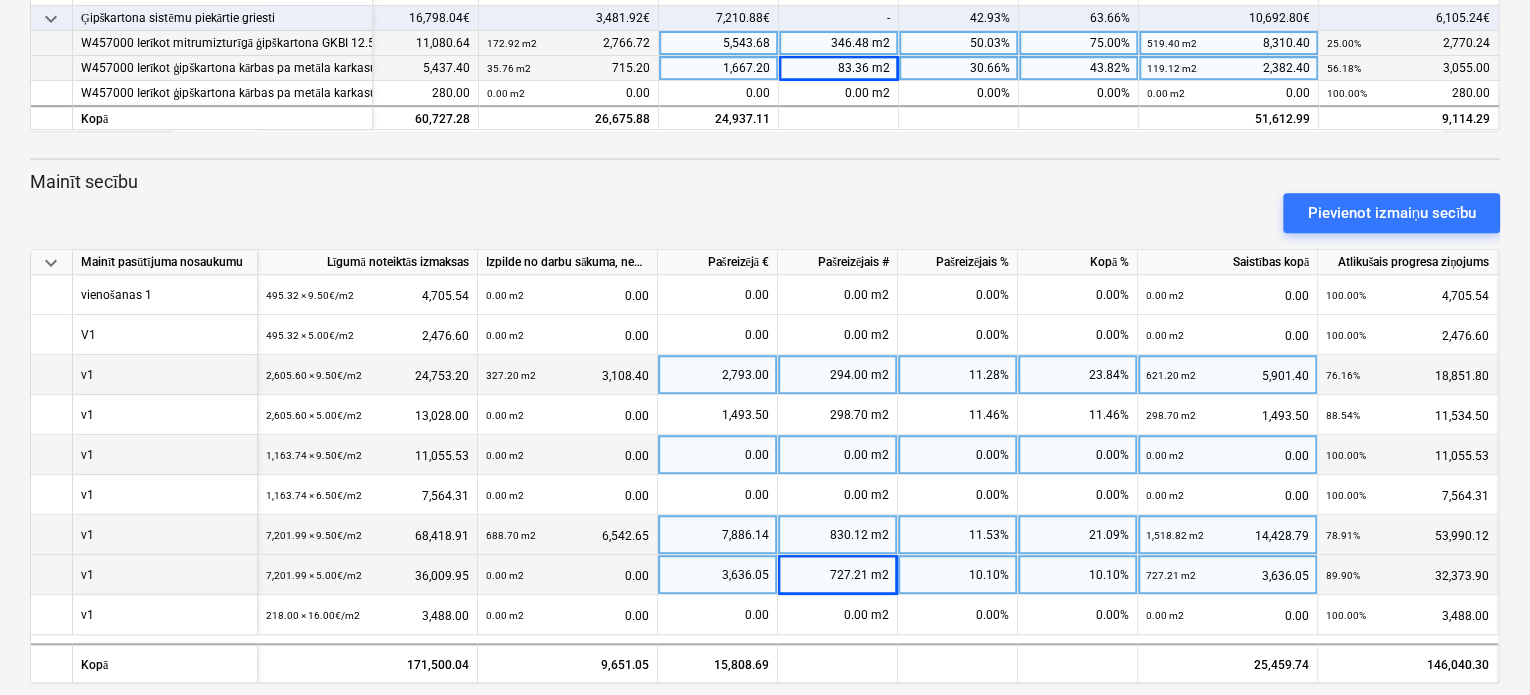 scroll, scrollTop: 653, scrollLeft: 0, axis: vertical 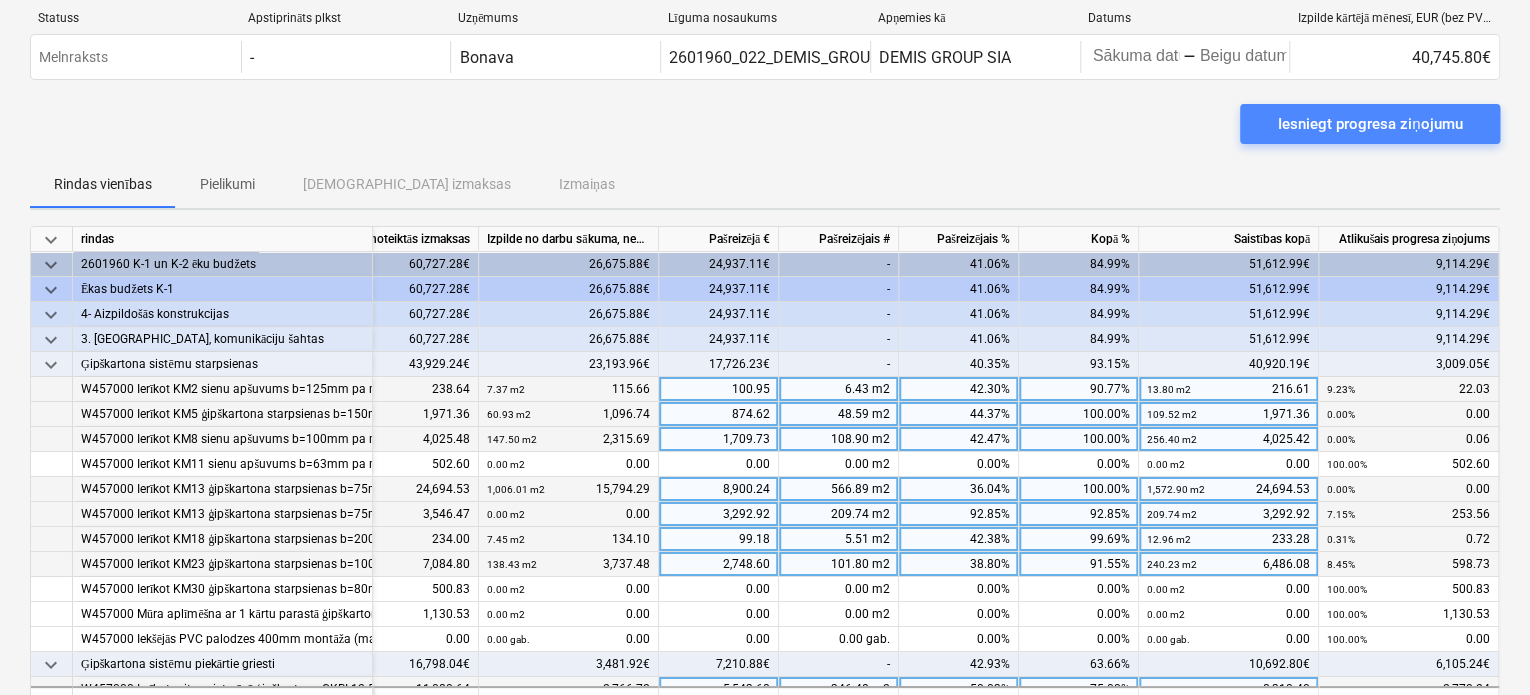 click on "Iesniegt progresa ziņojumu" at bounding box center [1370, 124] 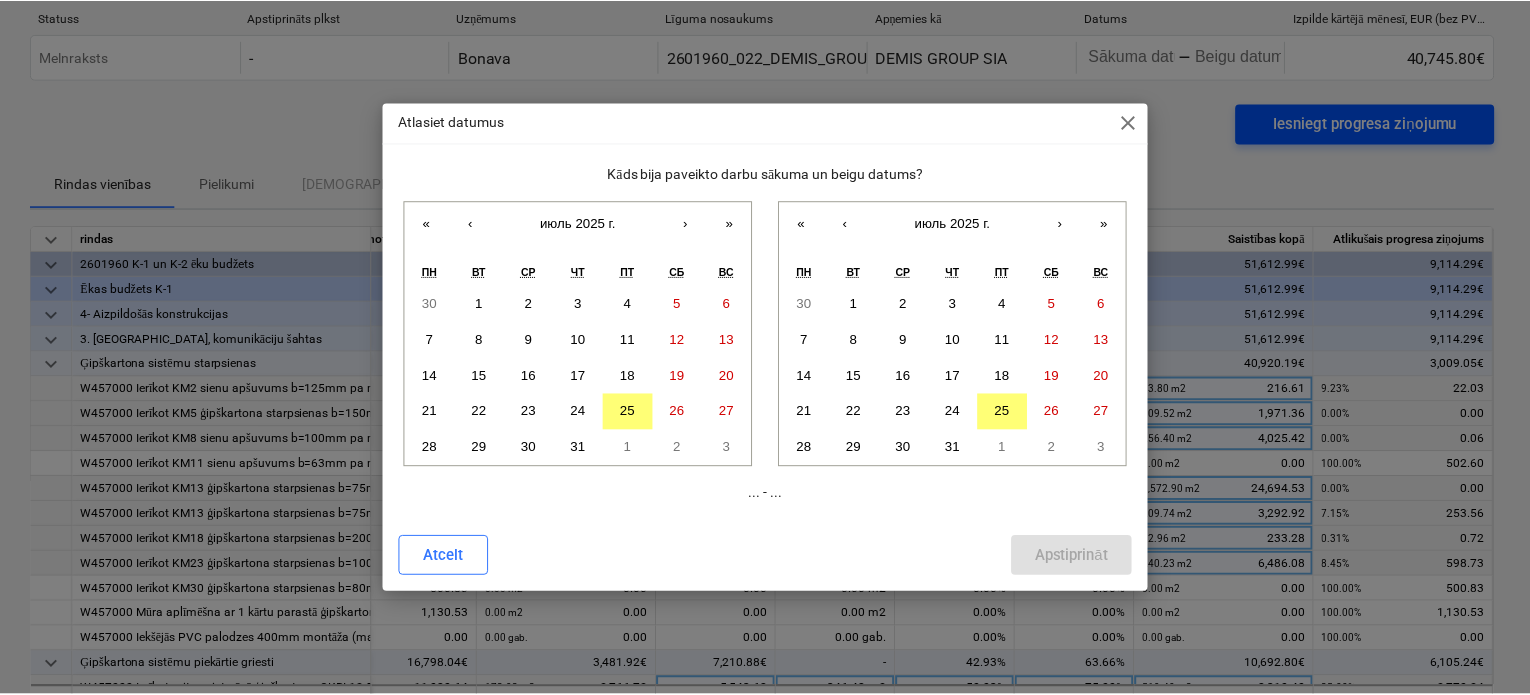 scroll, scrollTop: 0, scrollLeft: 120, axis: horizontal 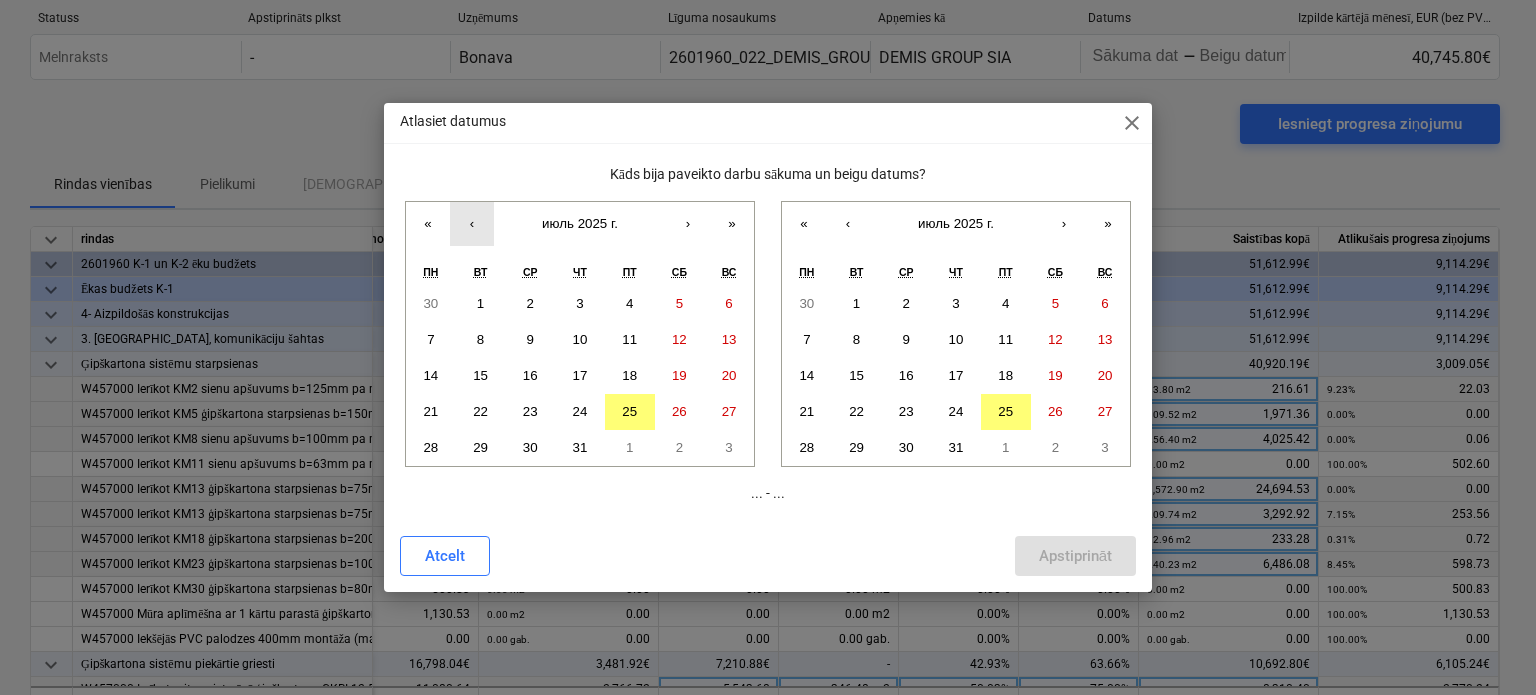 click on "‹" at bounding box center [472, 224] 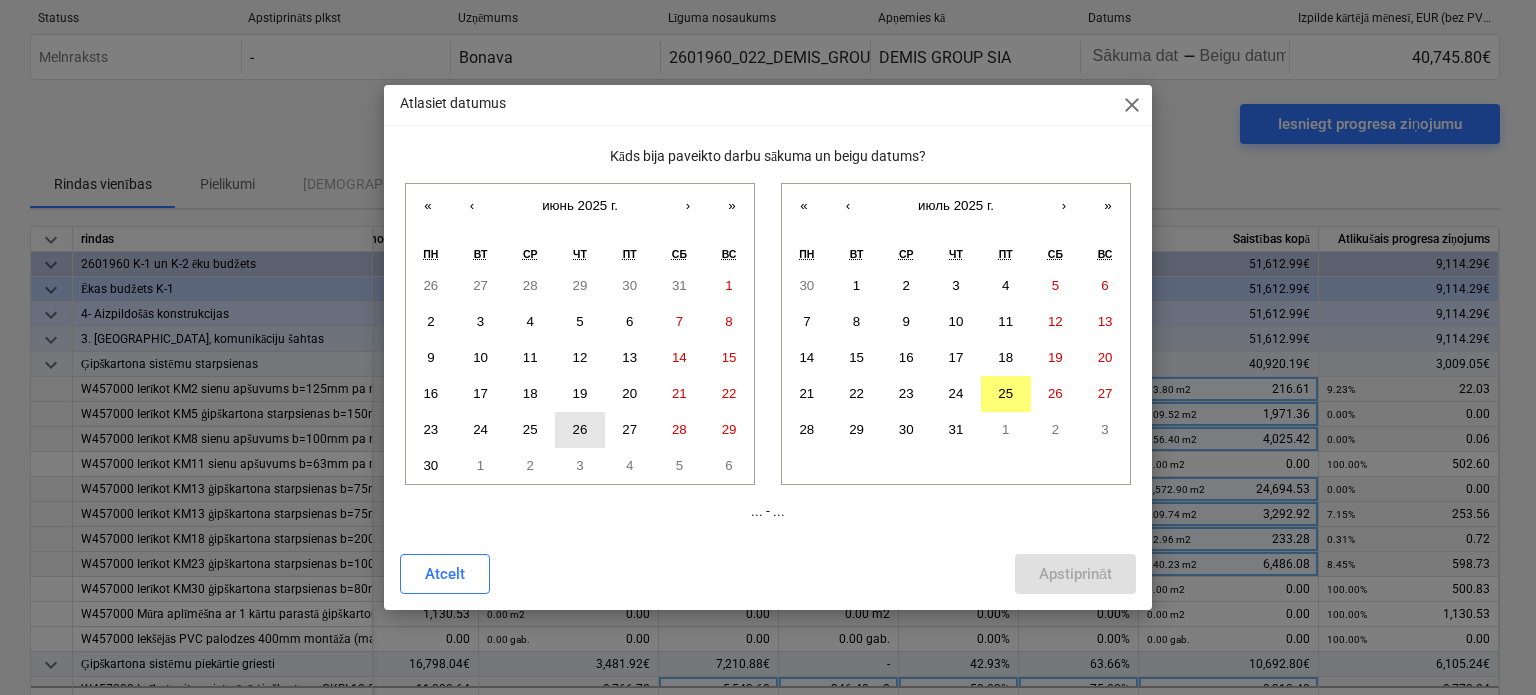 click on "26" at bounding box center (580, 429) 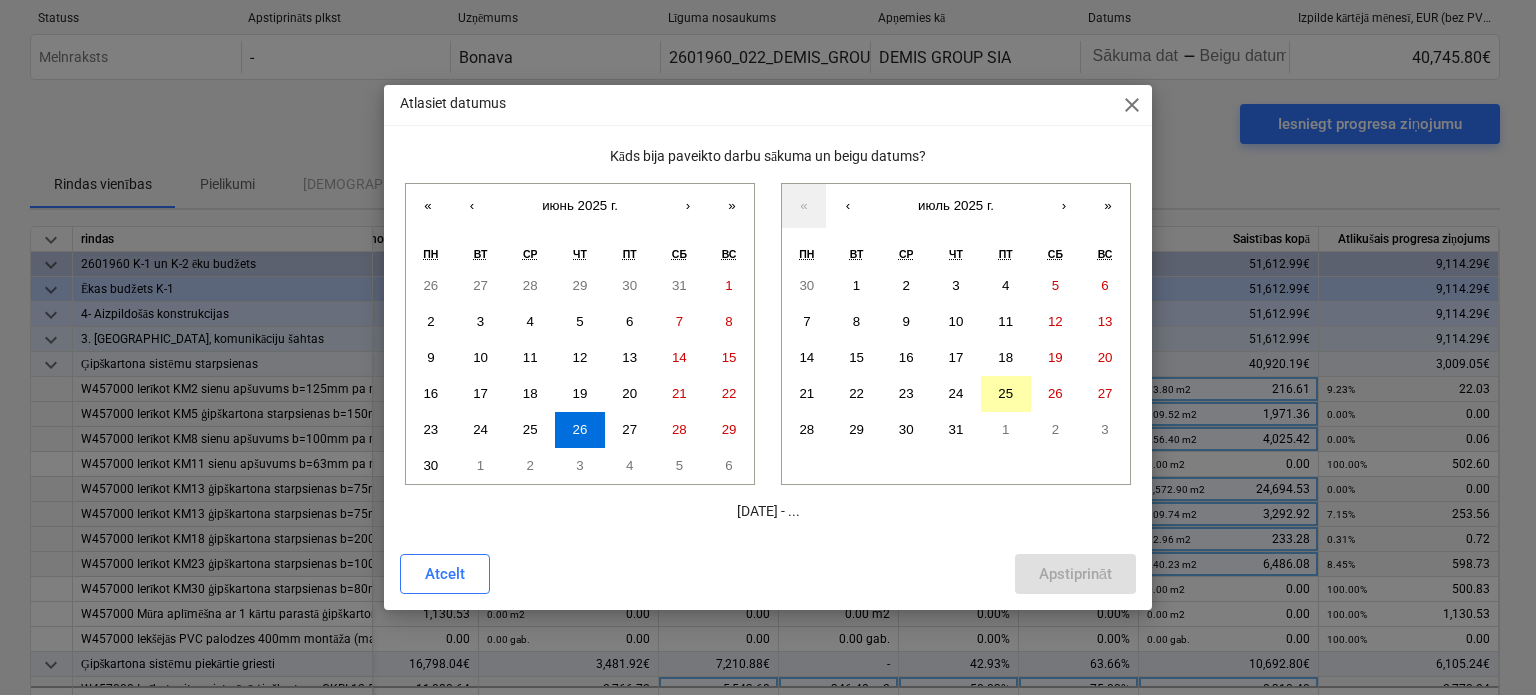 click on "25" at bounding box center [1006, 394] 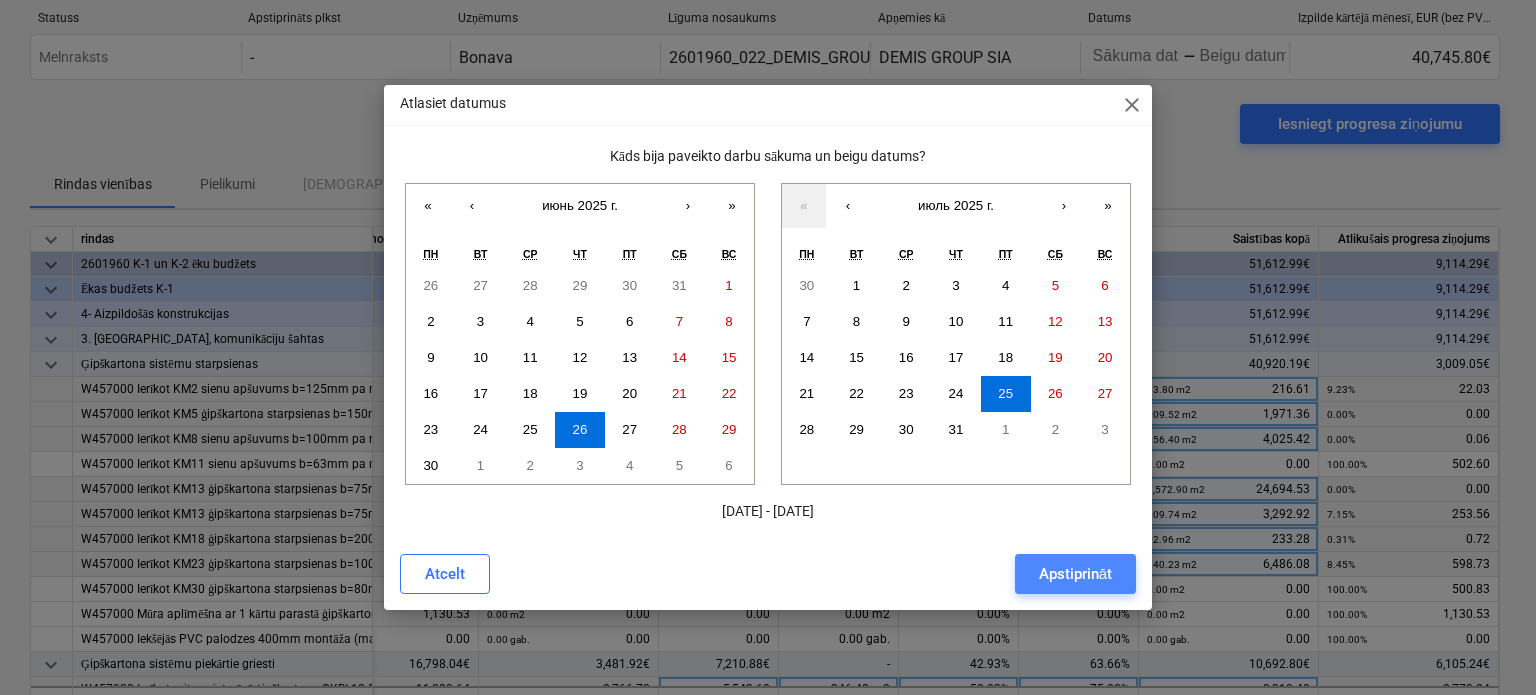 click on "Apstiprināt" at bounding box center (1075, 574) 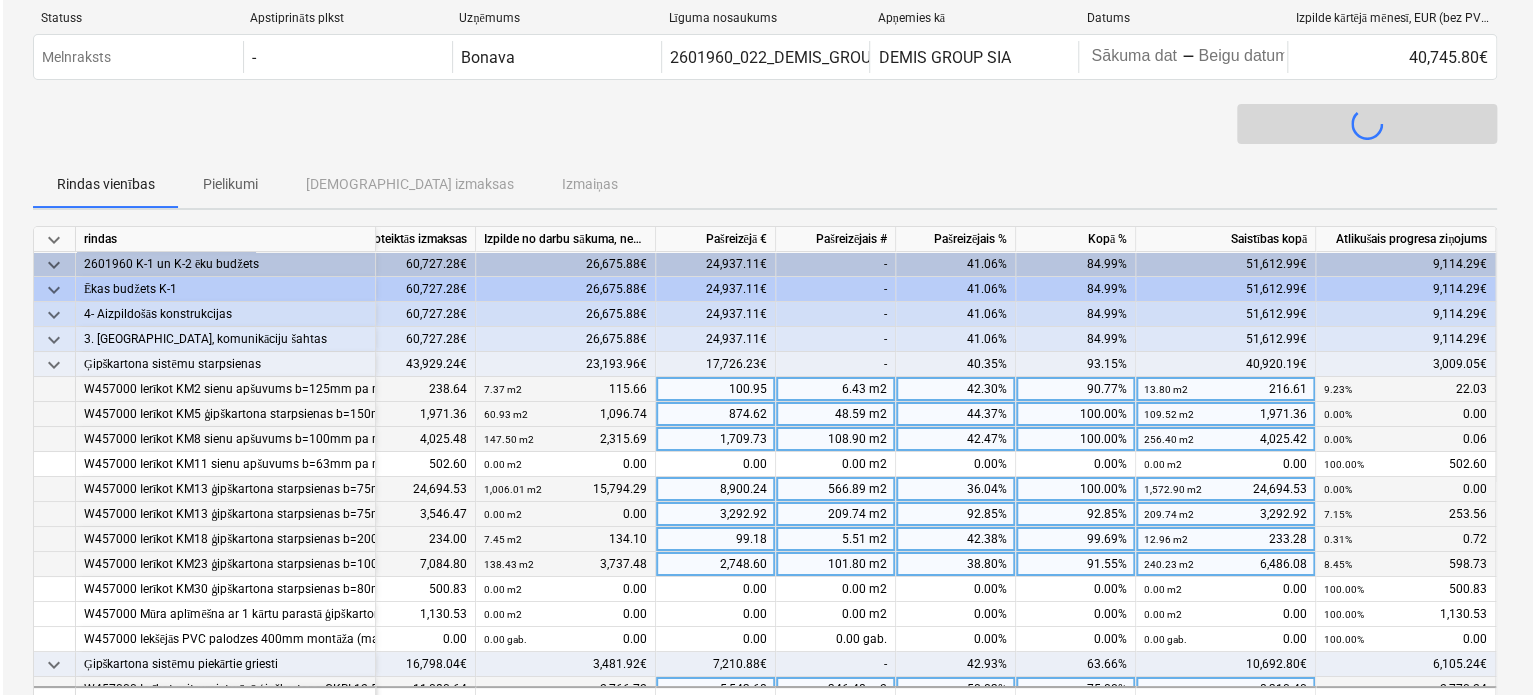 scroll, scrollTop: 0, scrollLeft: 114, axis: horizontal 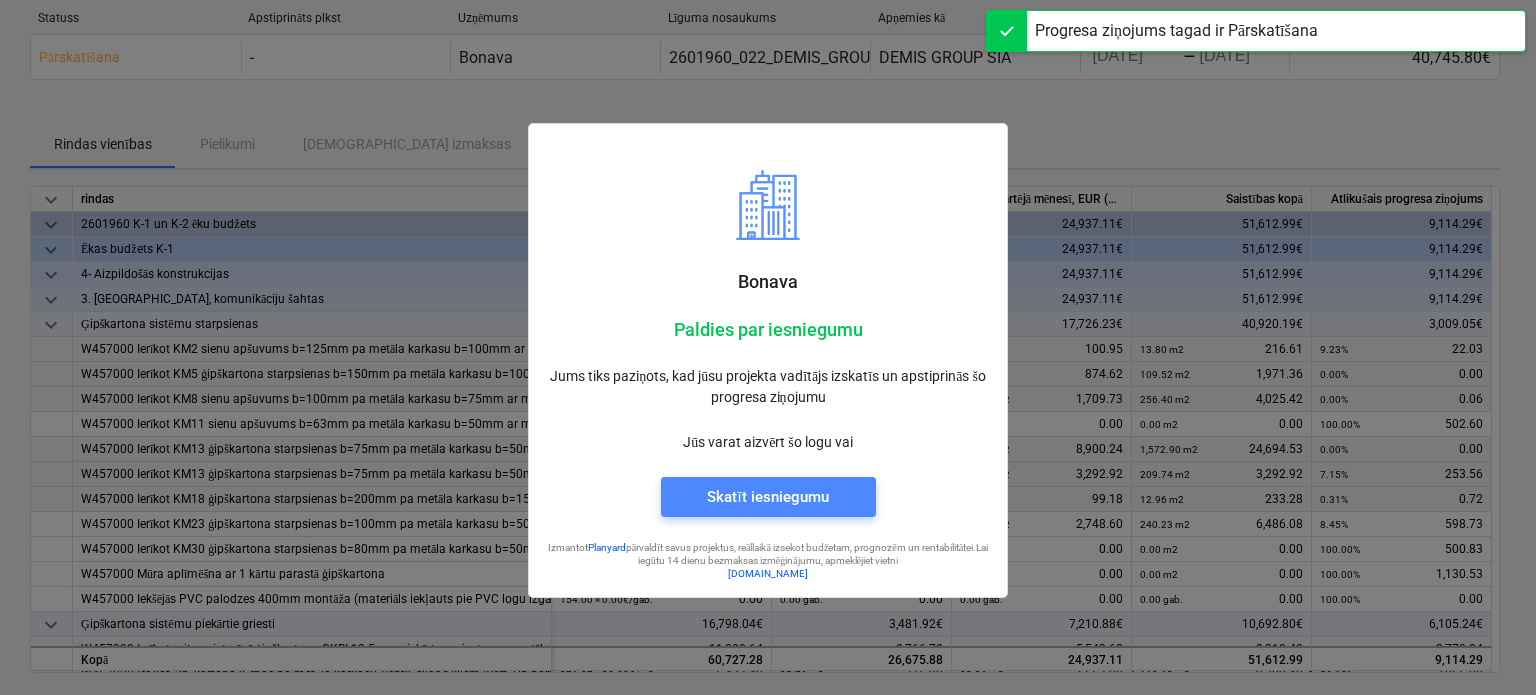 click on "Skatīt iesniegumu" at bounding box center (768, 497) 